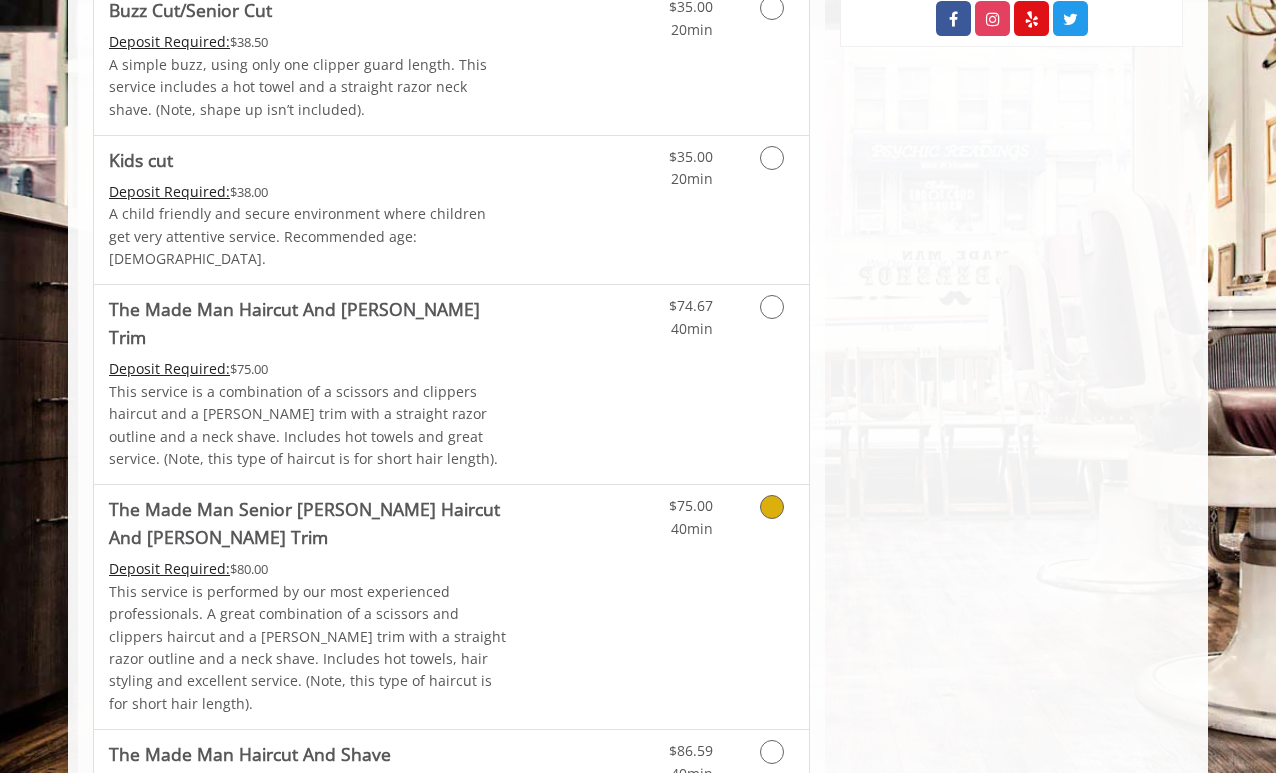 scroll, scrollTop: 1121, scrollLeft: 0, axis: vertical 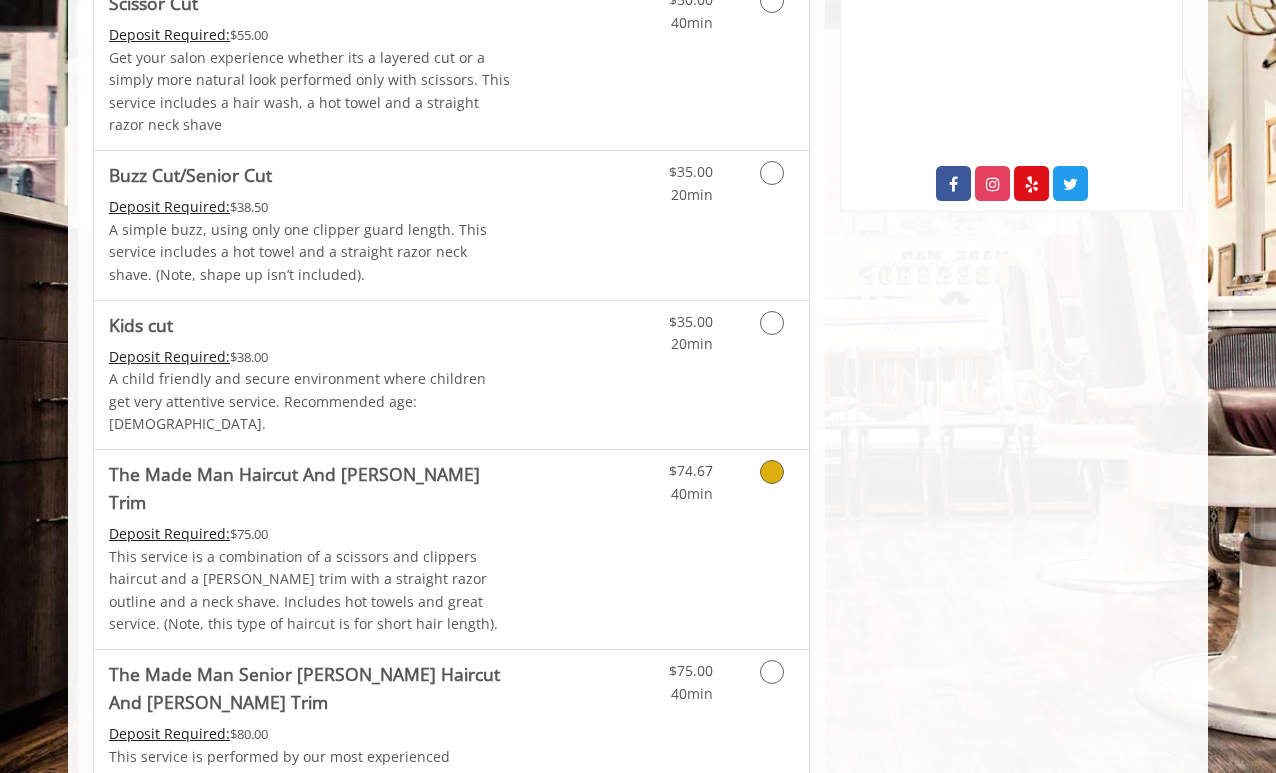 click at bounding box center (772, 472) 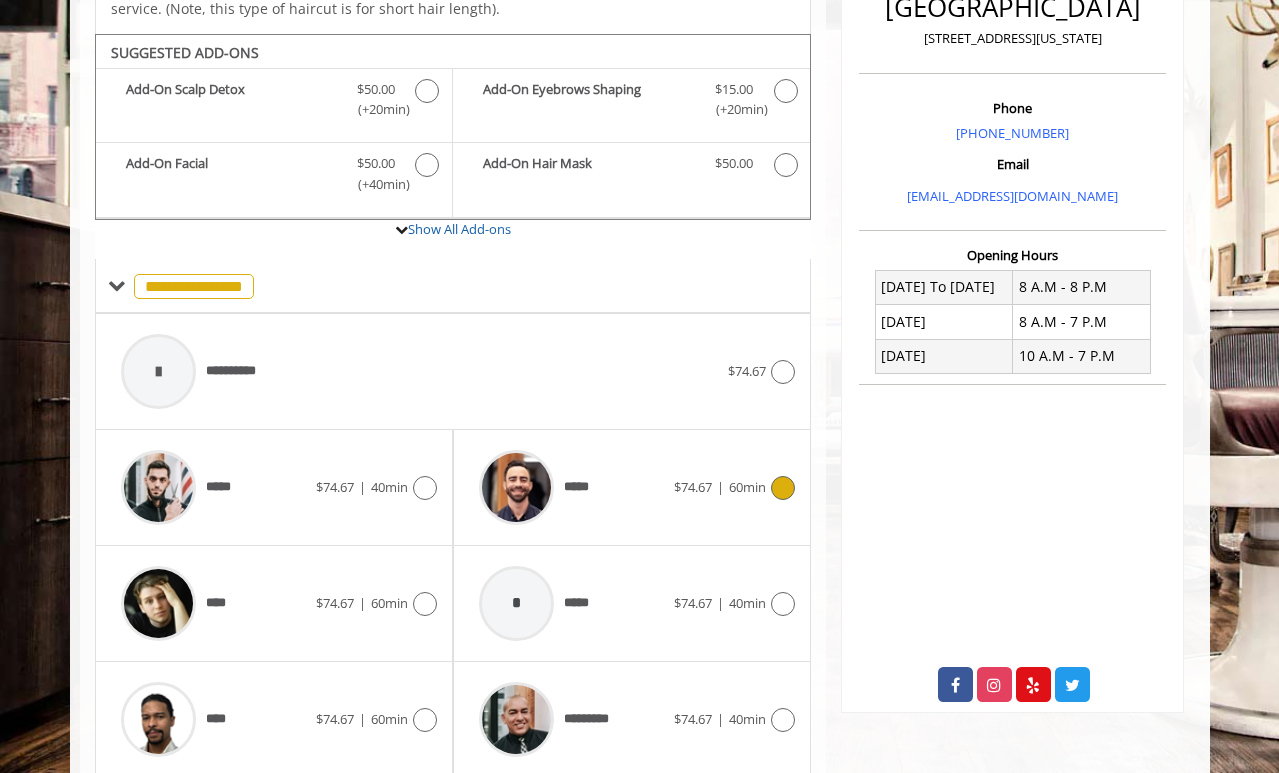 scroll, scrollTop: 533, scrollLeft: 0, axis: vertical 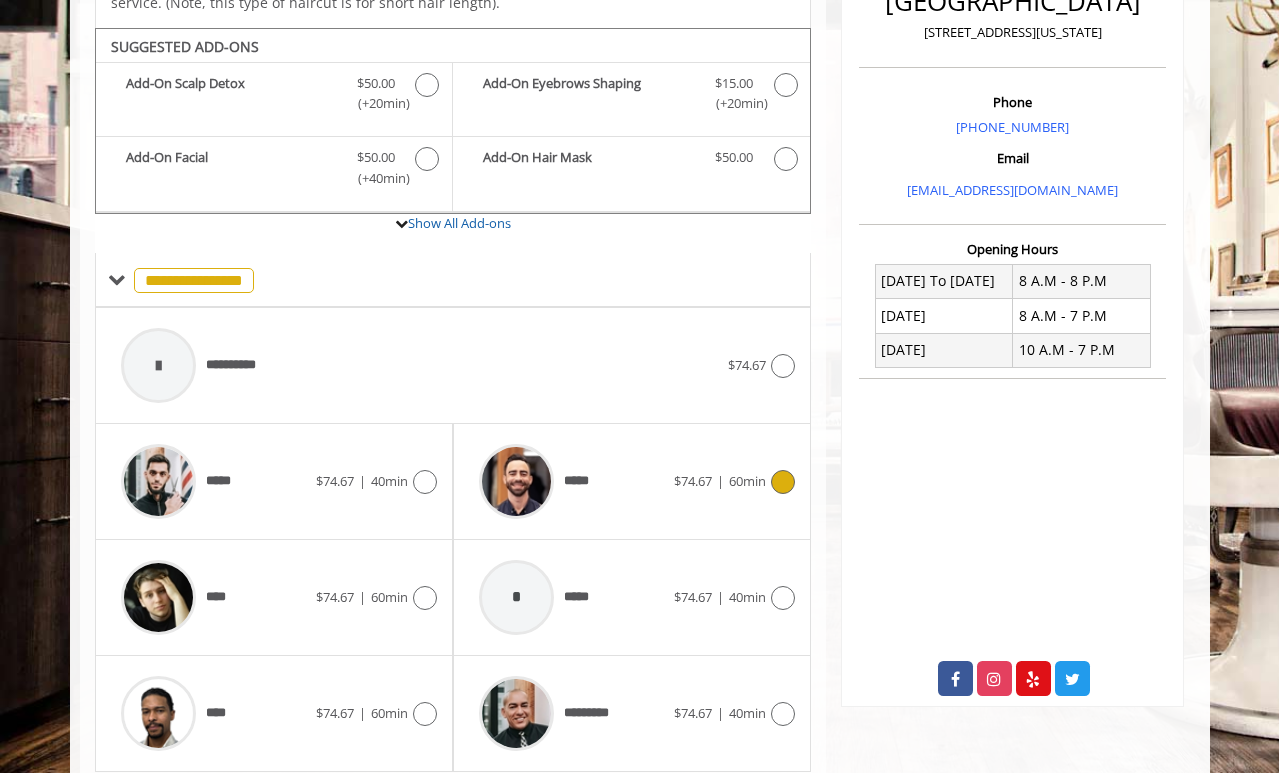 click at bounding box center (783, 482) 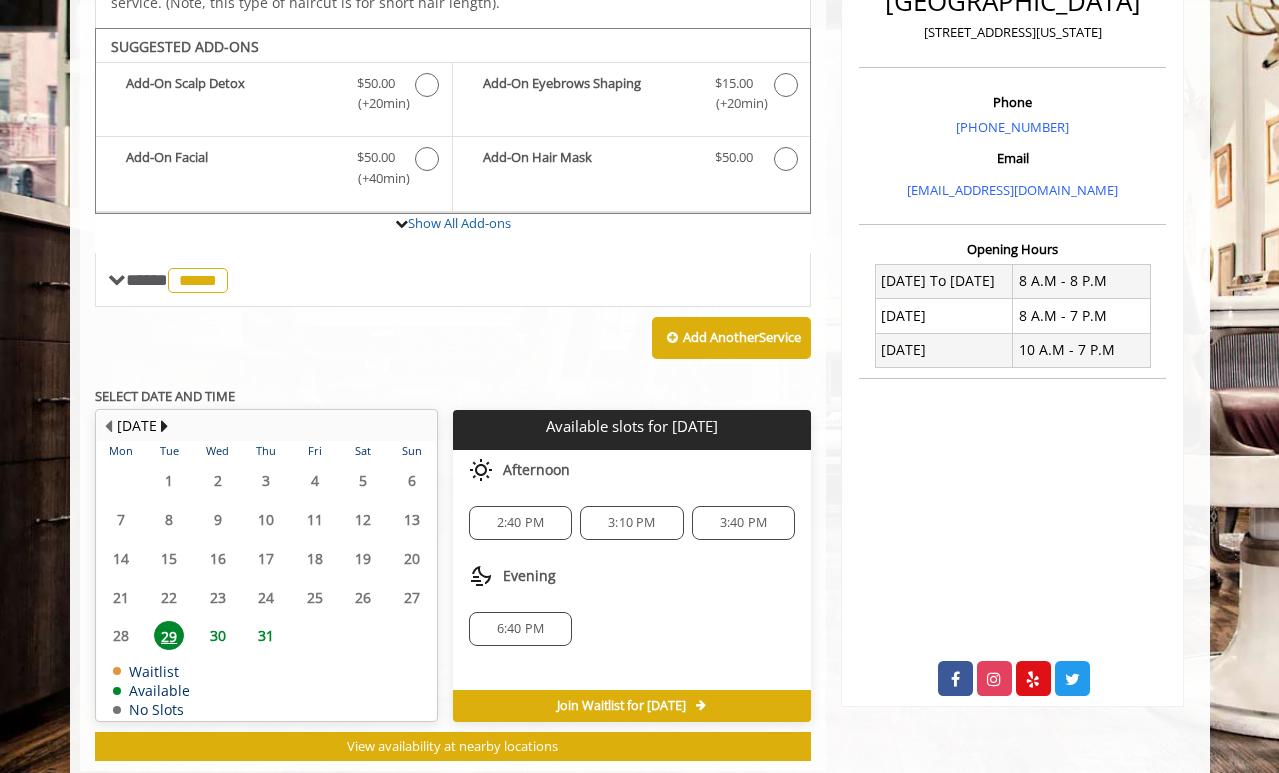scroll, scrollTop: 534, scrollLeft: 0, axis: vertical 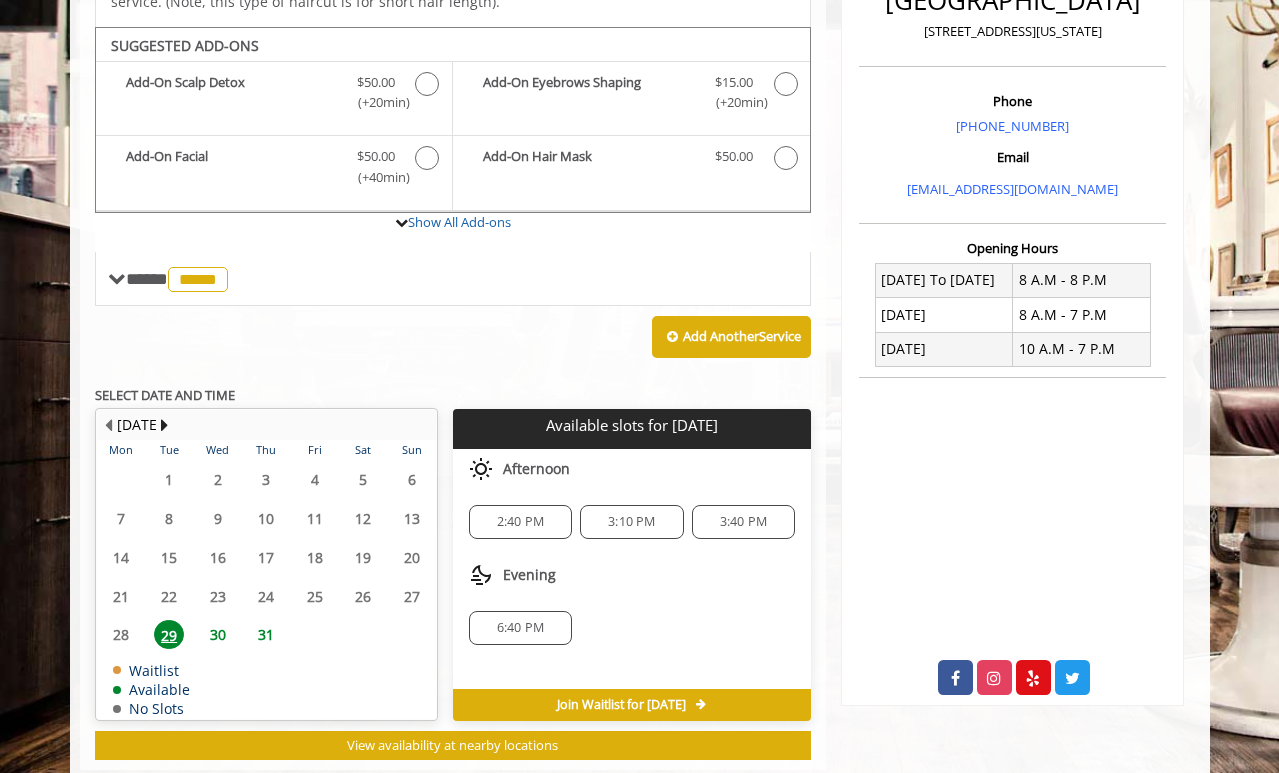 click on "31" 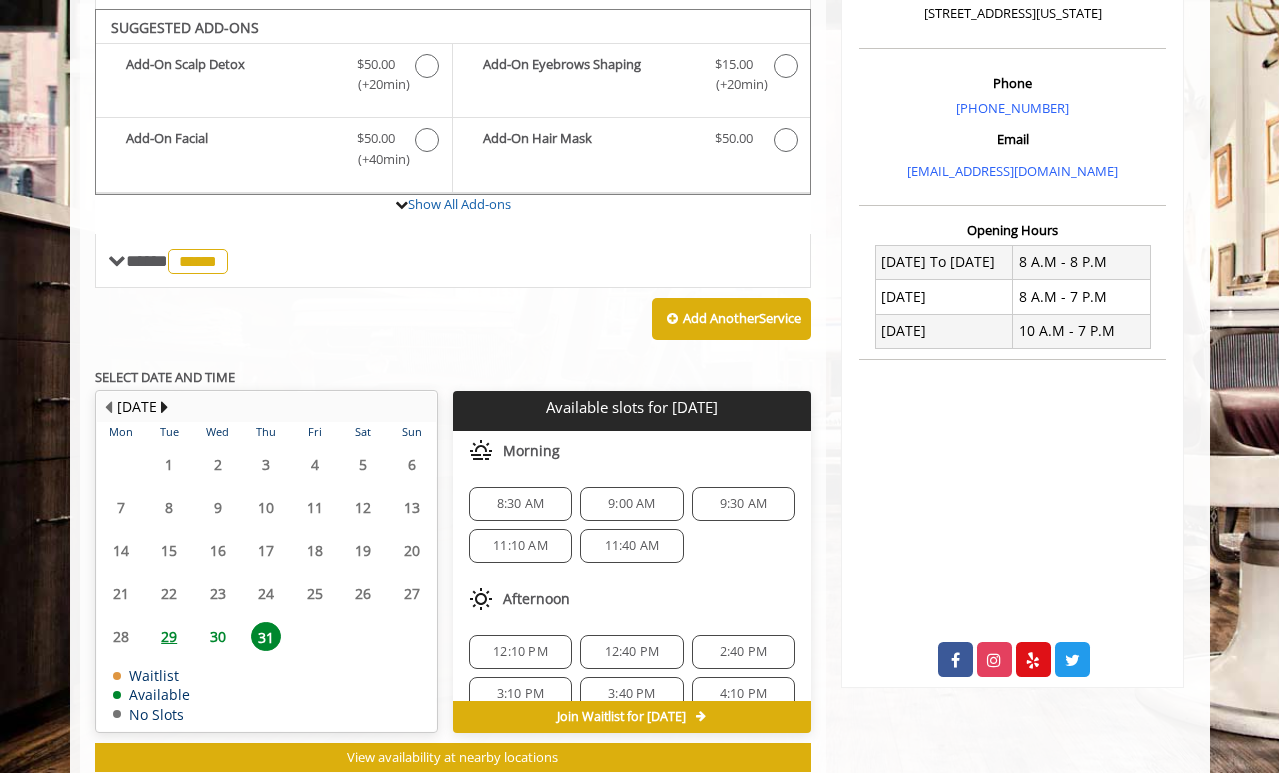 scroll, scrollTop: 582, scrollLeft: 0, axis: vertical 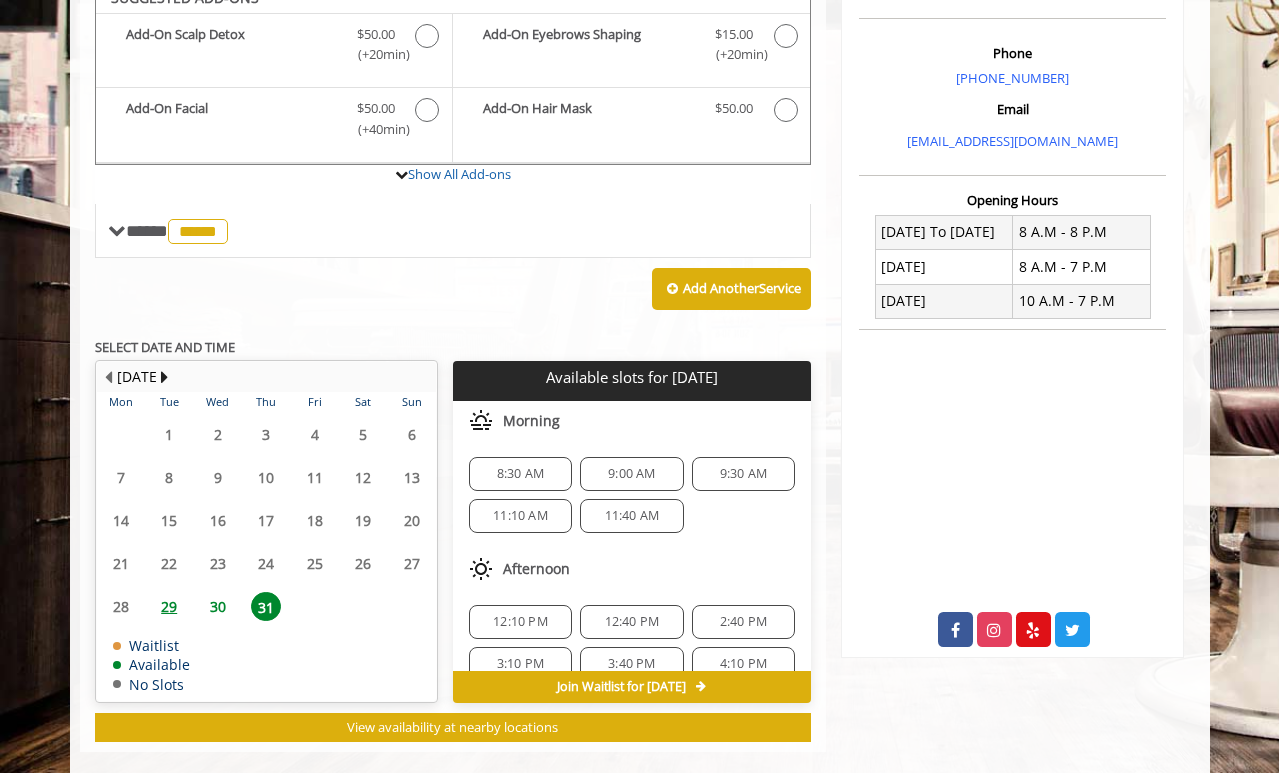 click on "11:40 AM" 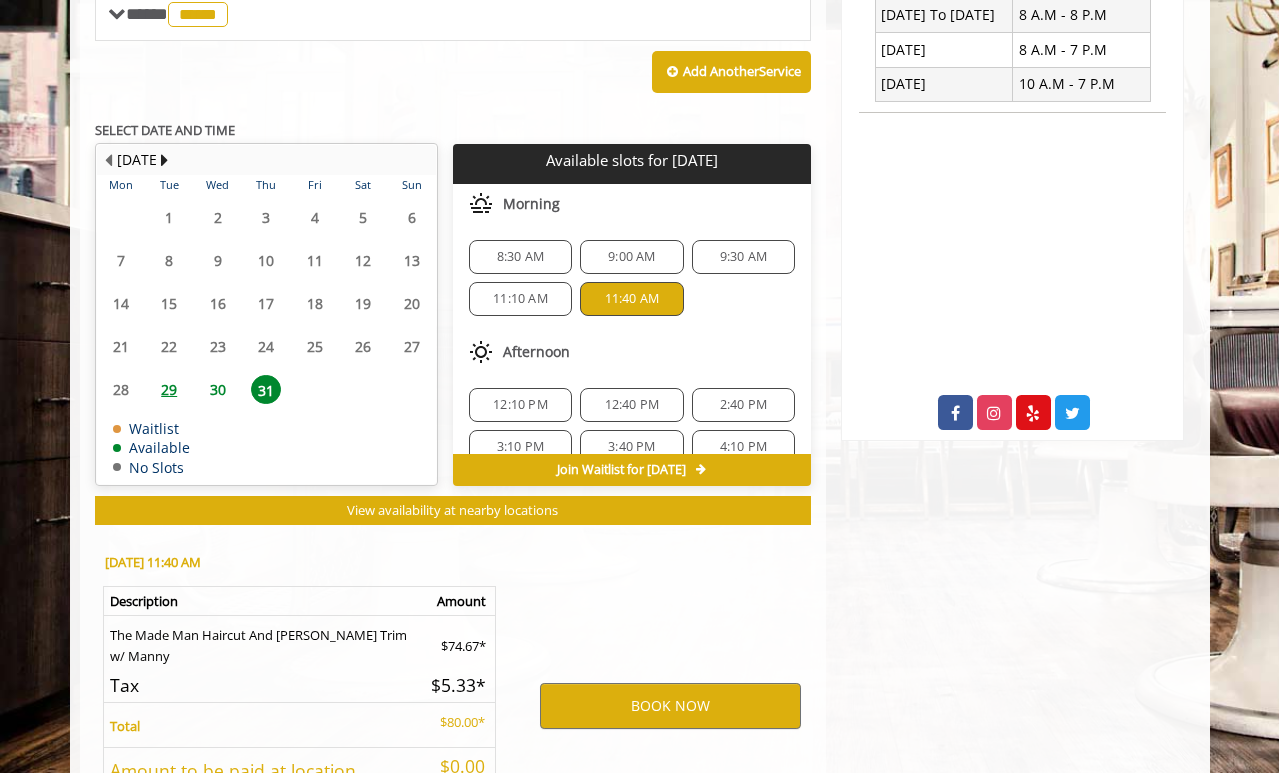 scroll, scrollTop: 943, scrollLeft: 0, axis: vertical 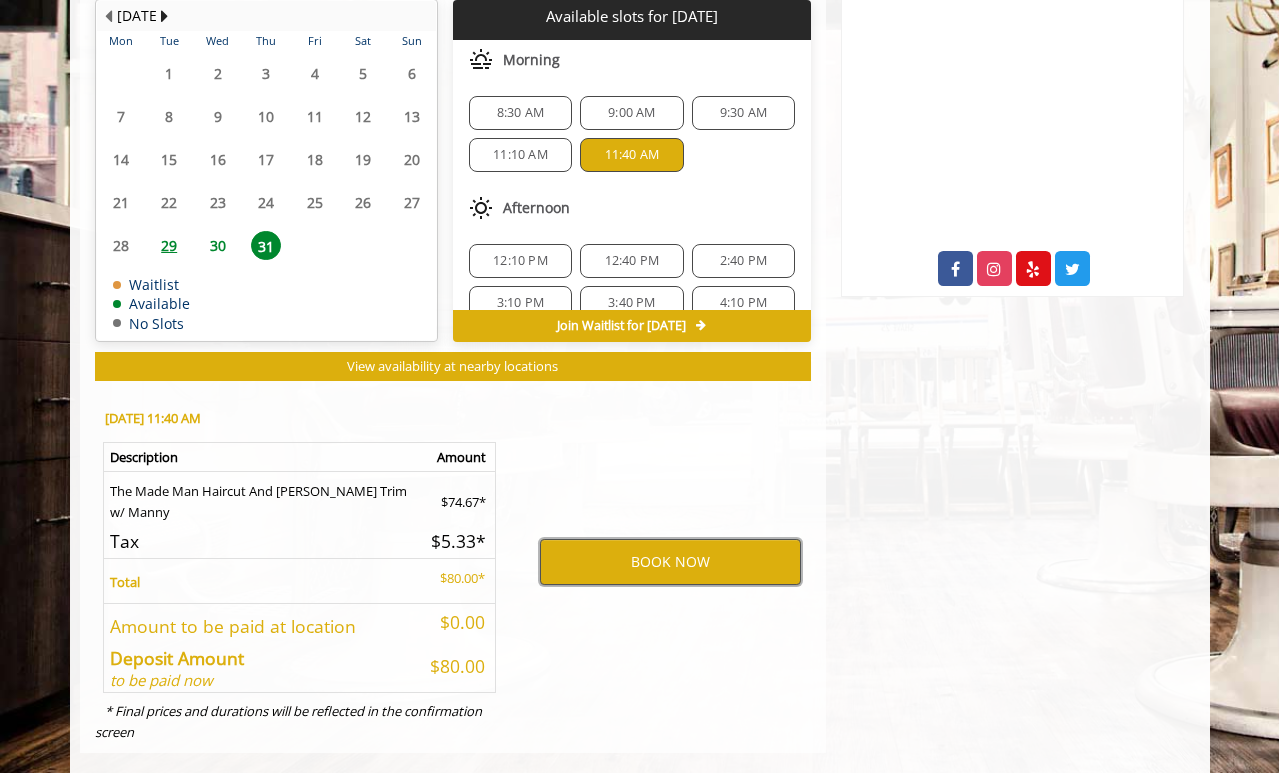 click on "BOOK NOW" at bounding box center [670, 562] 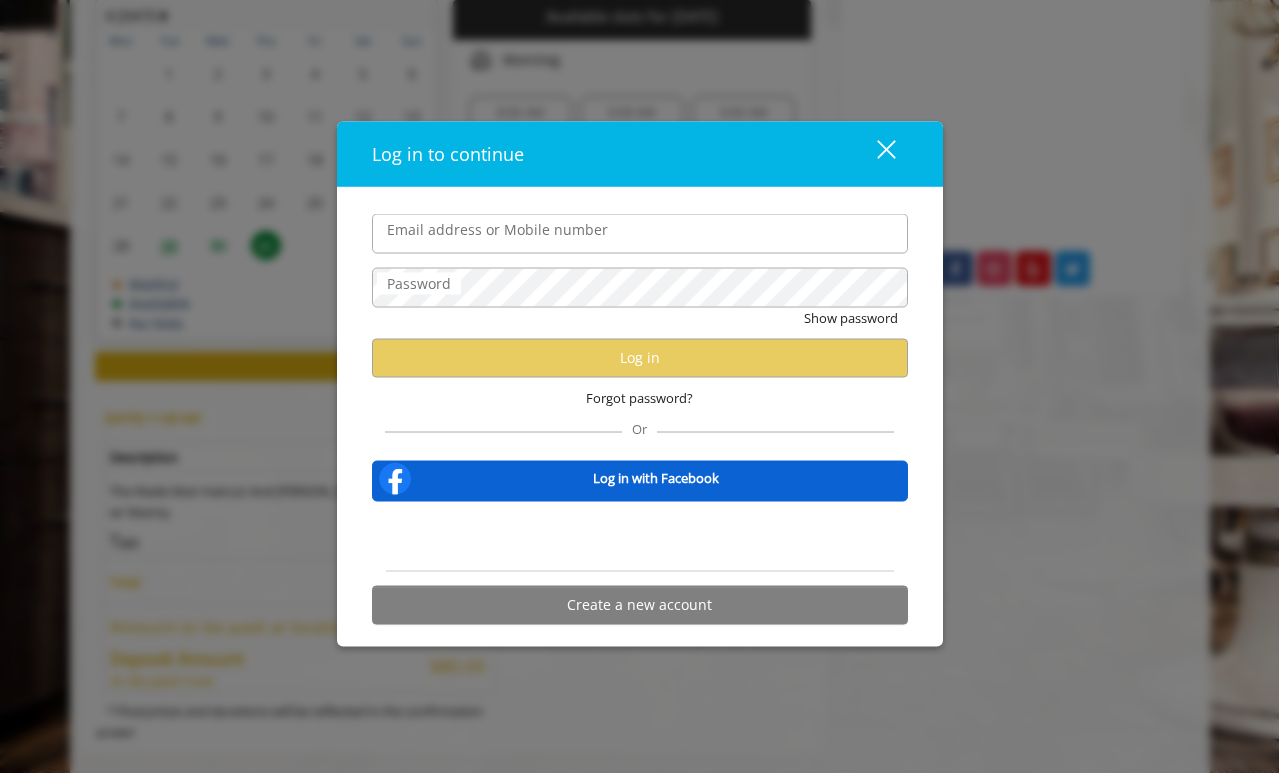 type on "**********" 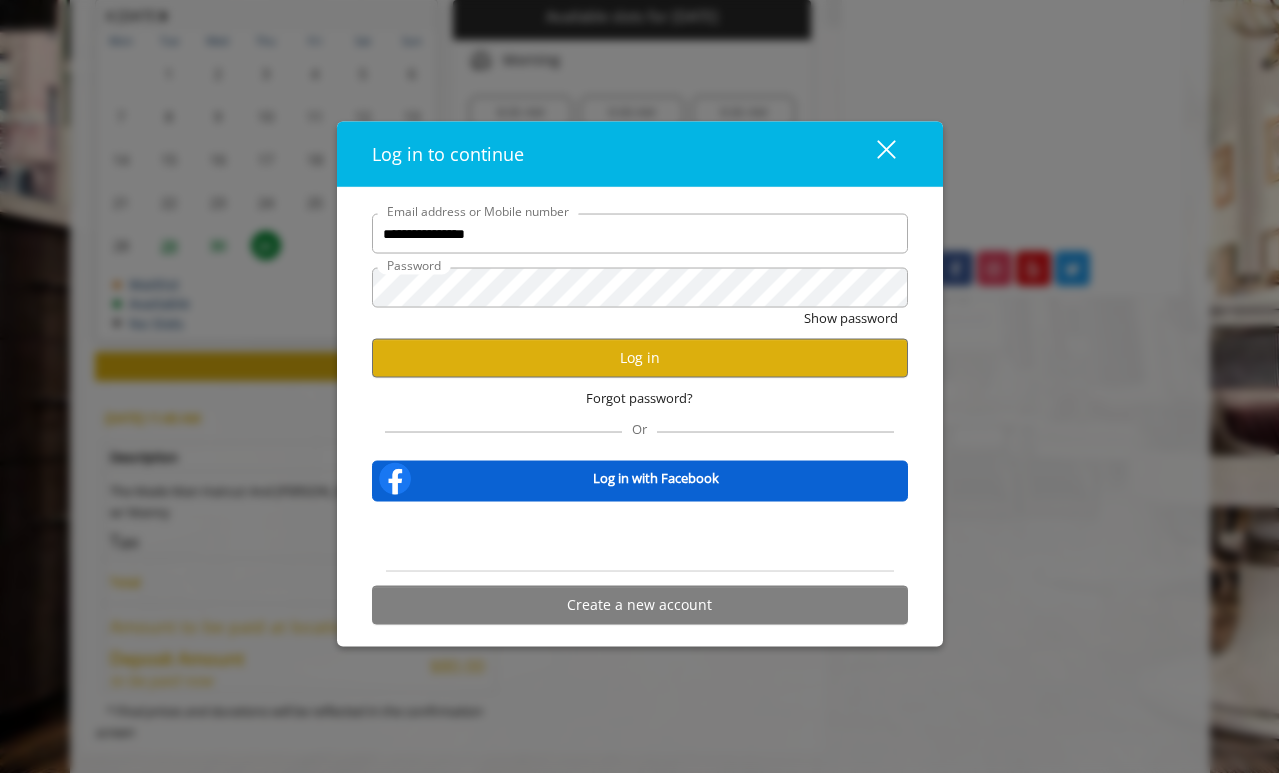 scroll, scrollTop: 0, scrollLeft: 0, axis: both 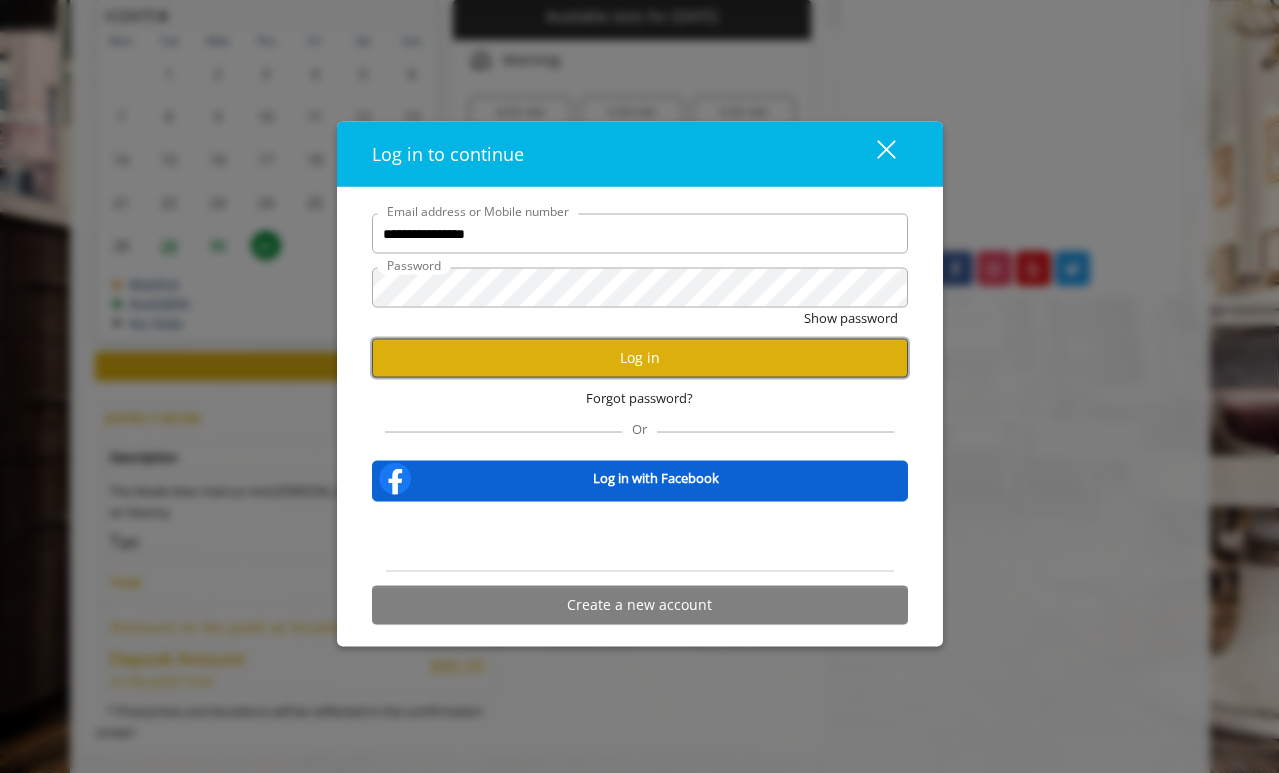 click on "Log in" at bounding box center (640, 357) 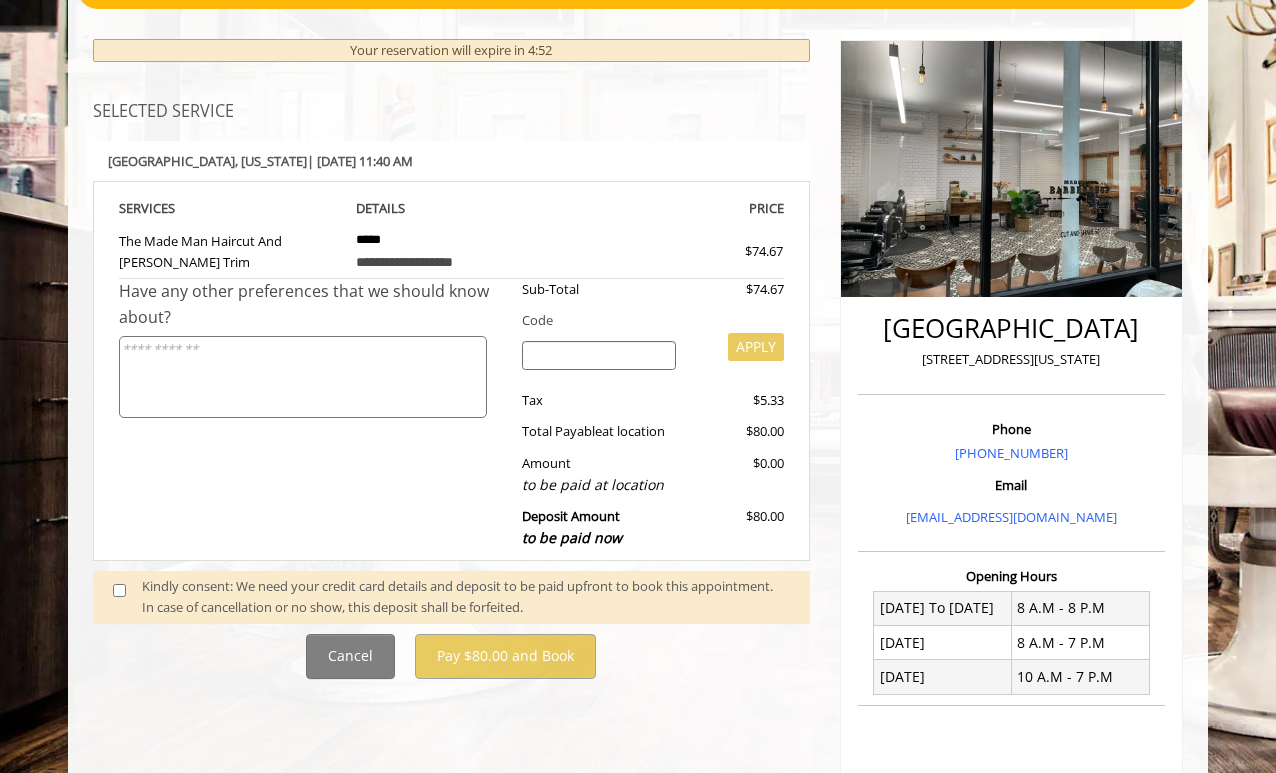 scroll, scrollTop: 242, scrollLeft: 0, axis: vertical 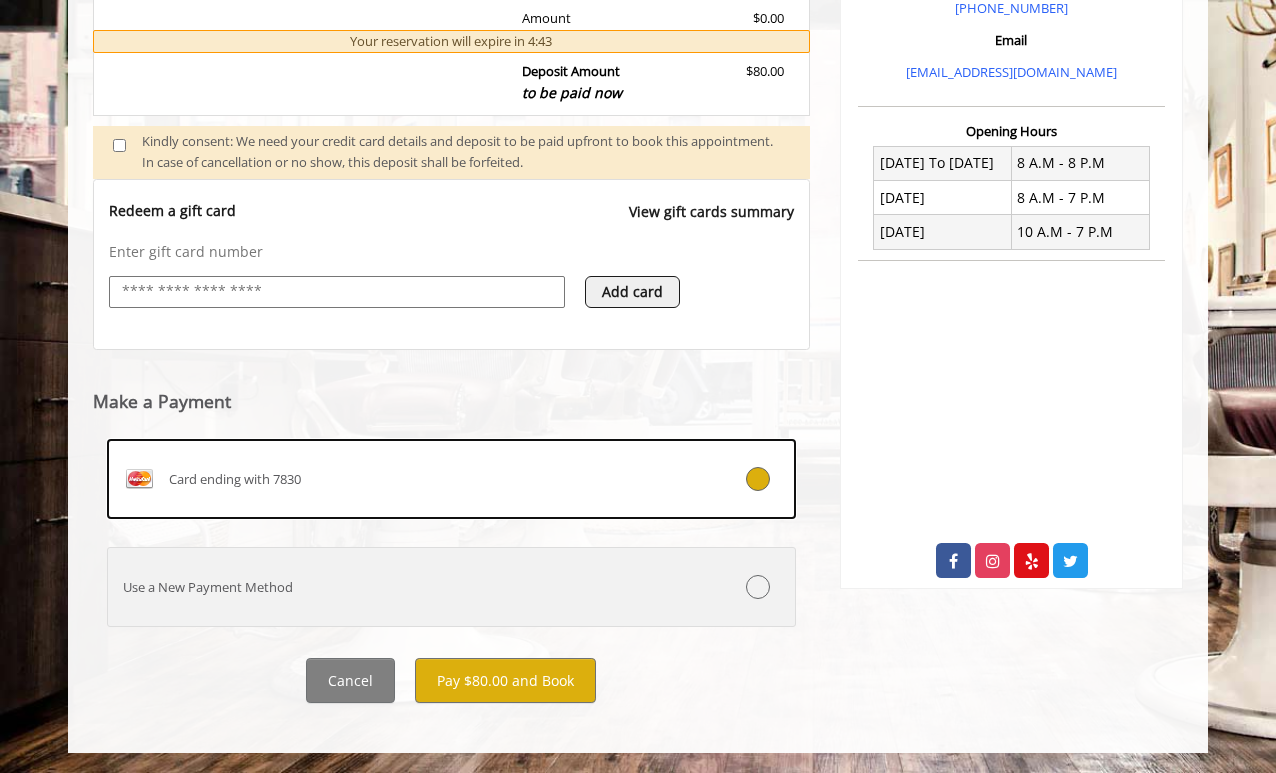 click on "Use a New Payment Method" at bounding box center [394, 587] 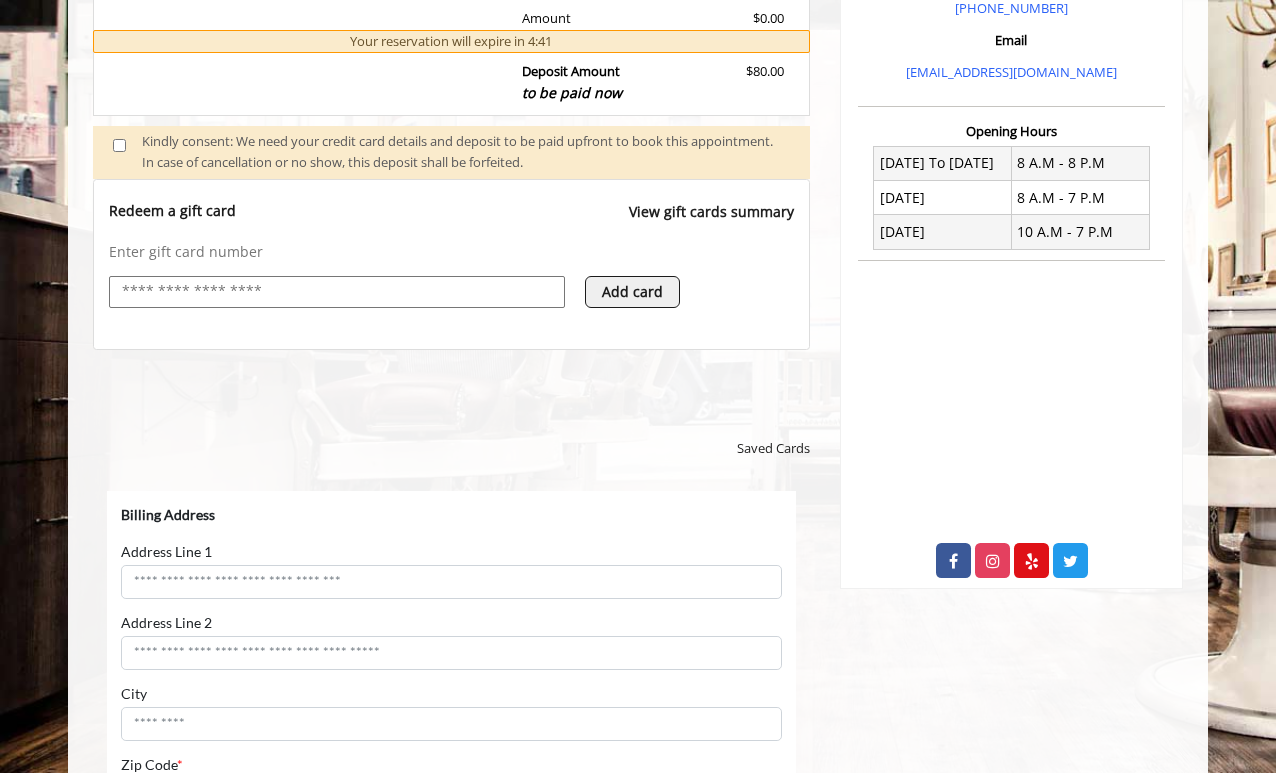 scroll, scrollTop: 0, scrollLeft: 0, axis: both 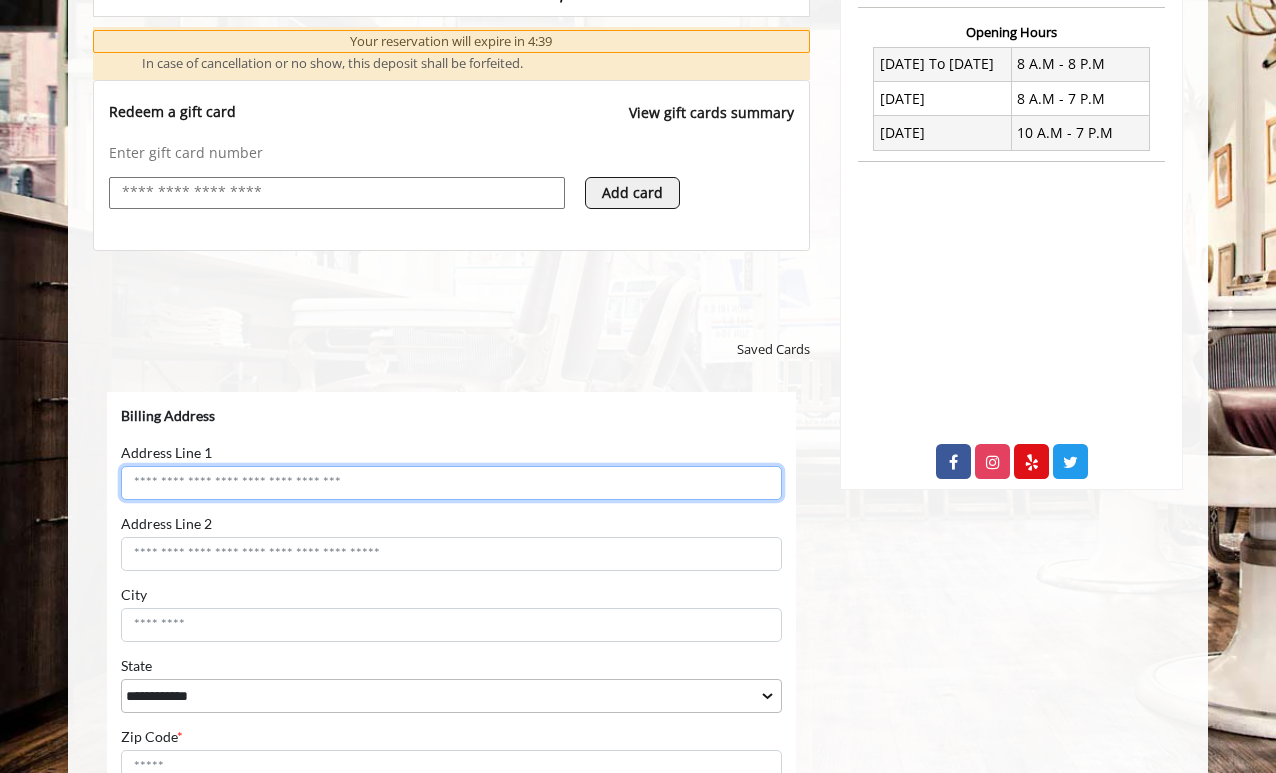click on "Address Line 1" at bounding box center [451, 483] 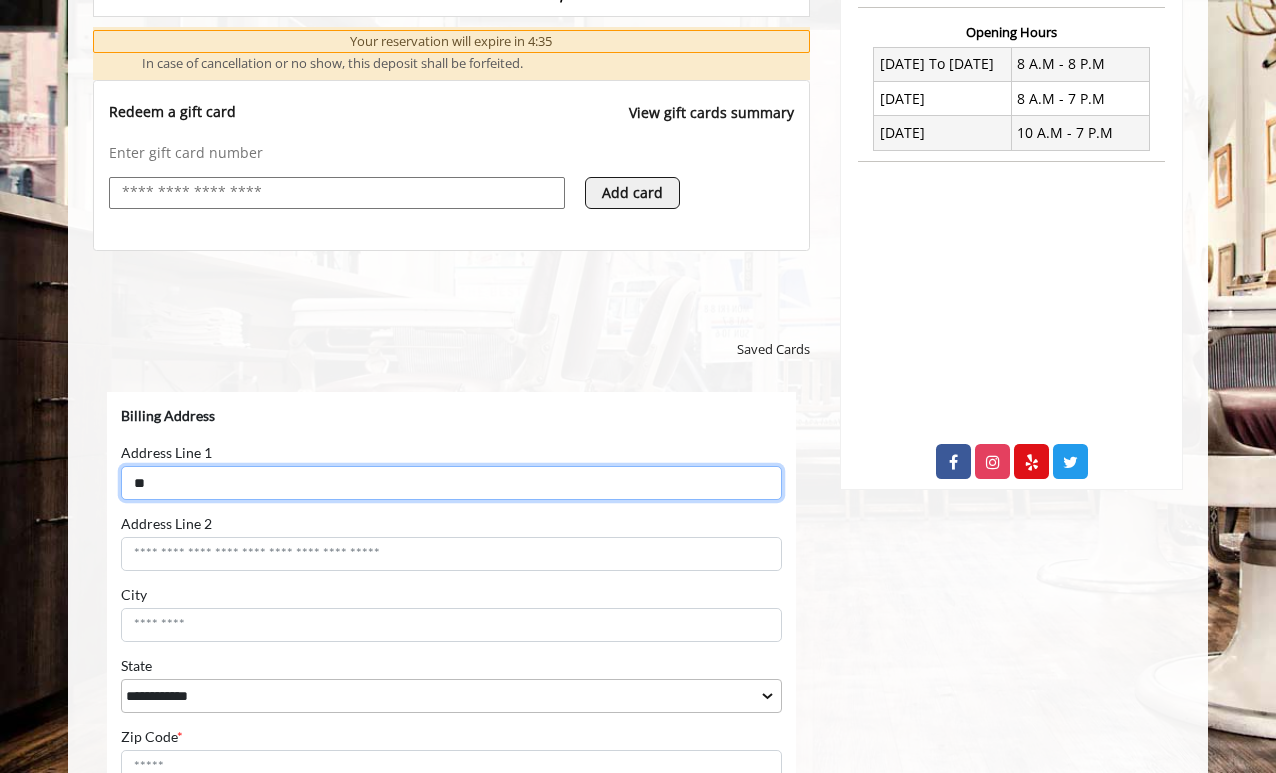 type on "*" 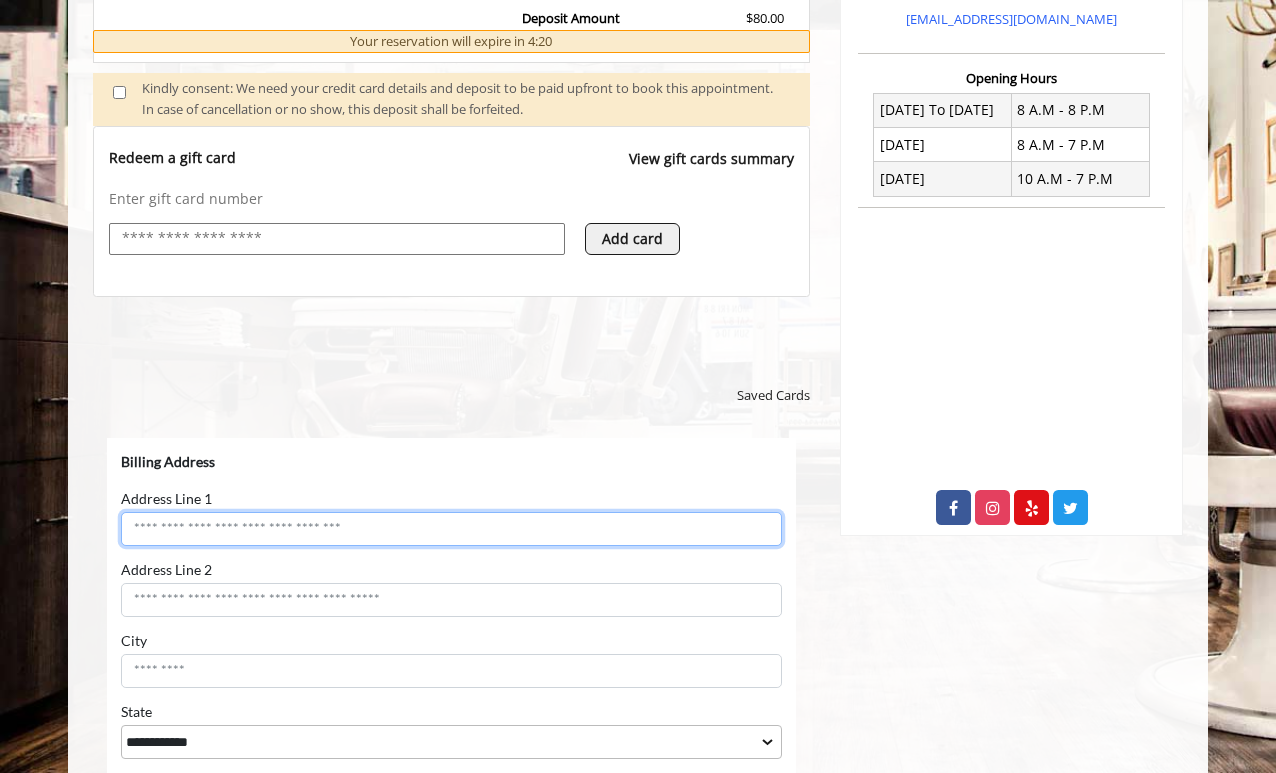 scroll, scrollTop: 692, scrollLeft: 0, axis: vertical 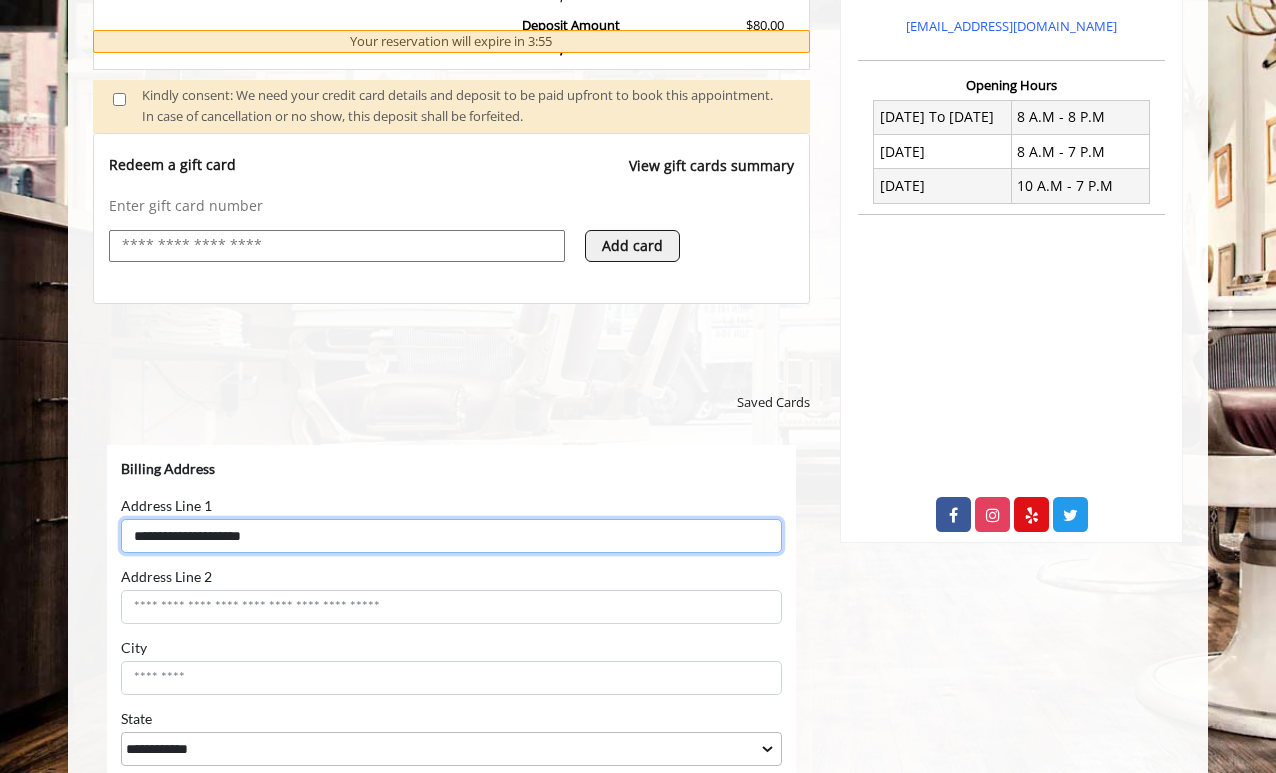type on "**********" 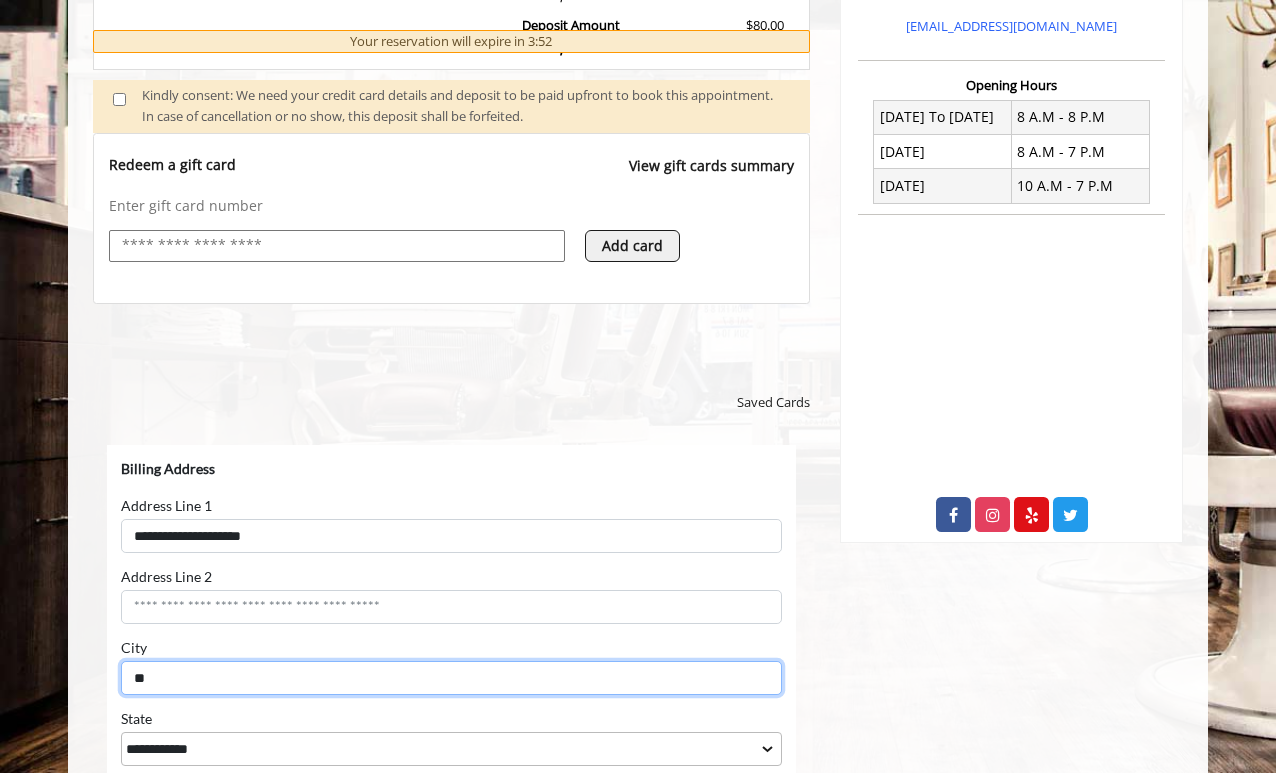 type on "*" 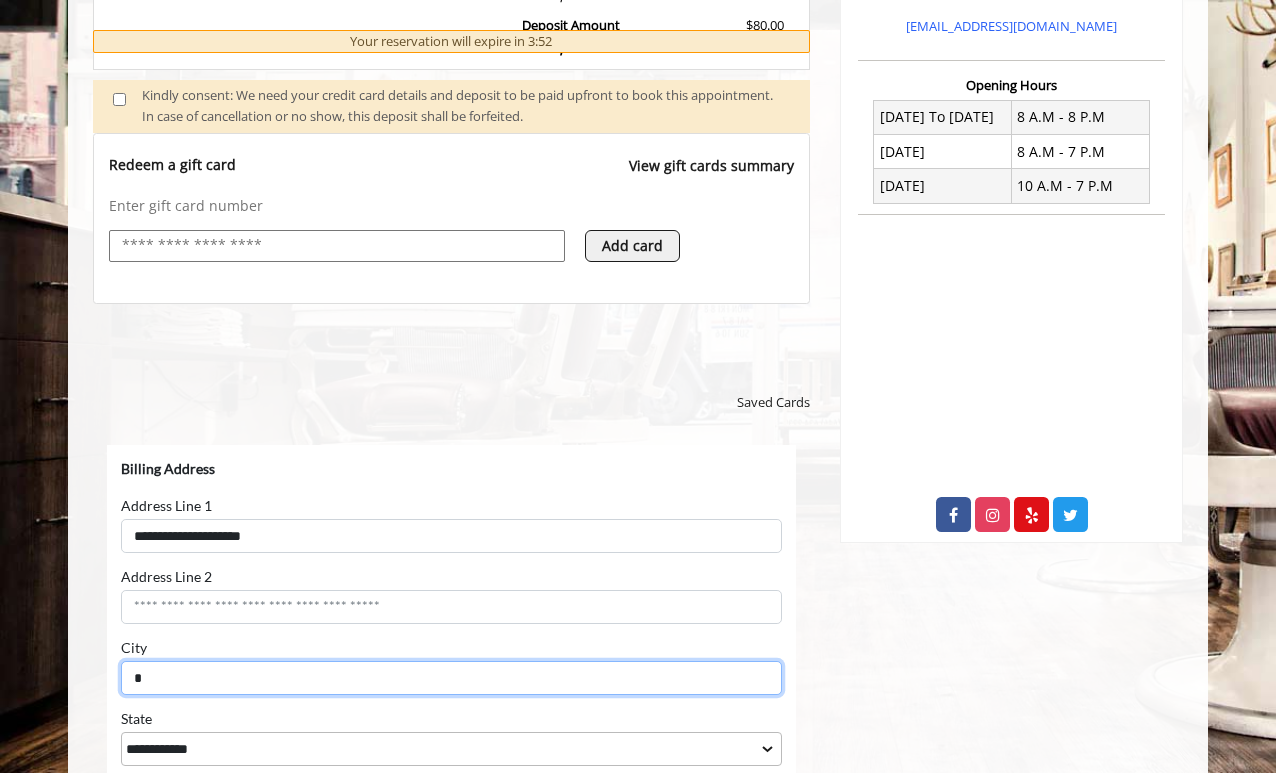 type 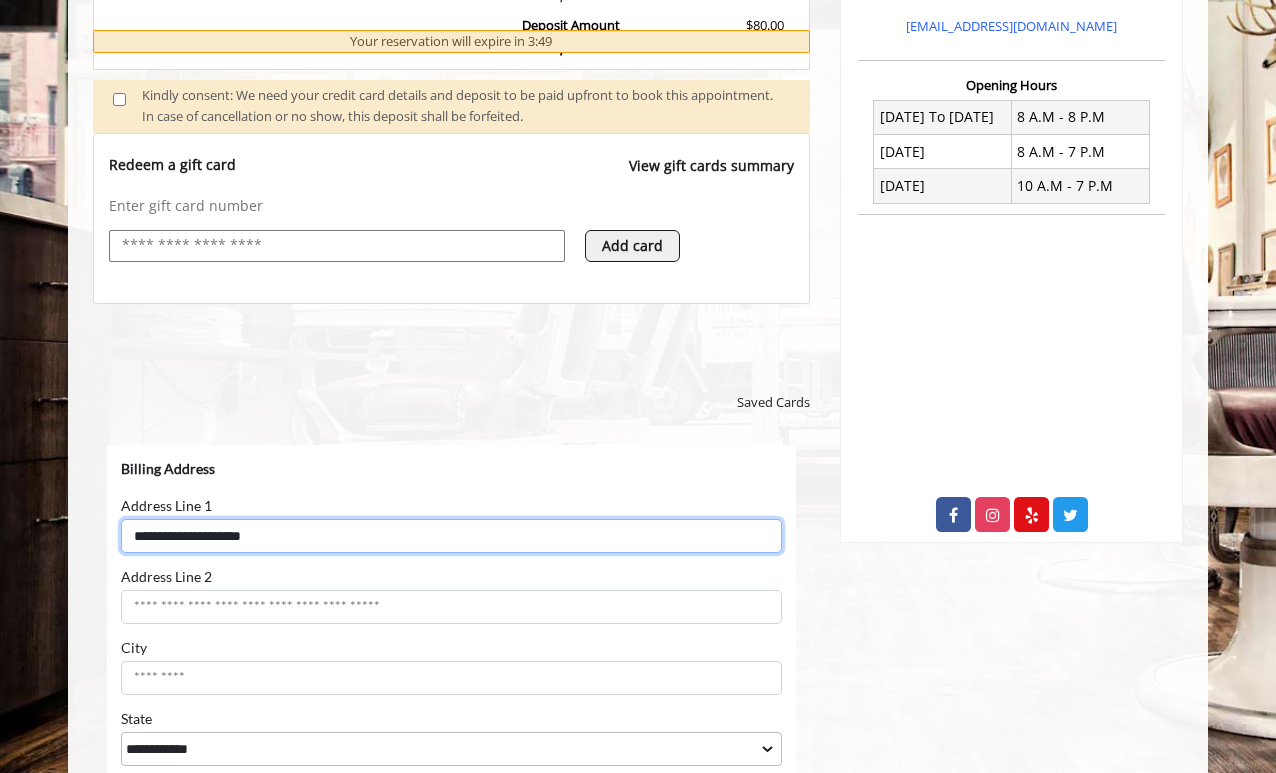 drag, startPoint x: 292, startPoint y: 539, endPoint x: 23, endPoint y: 532, distance: 269.09106 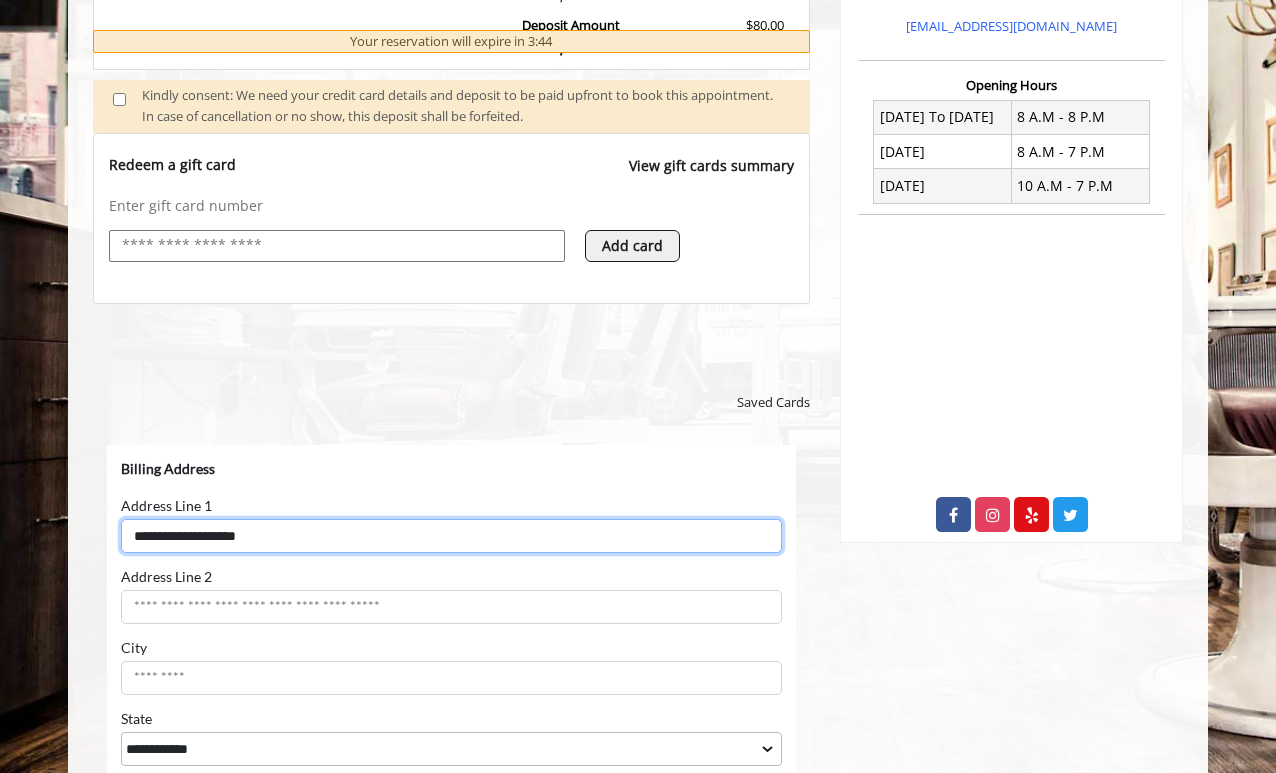 type on "**********" 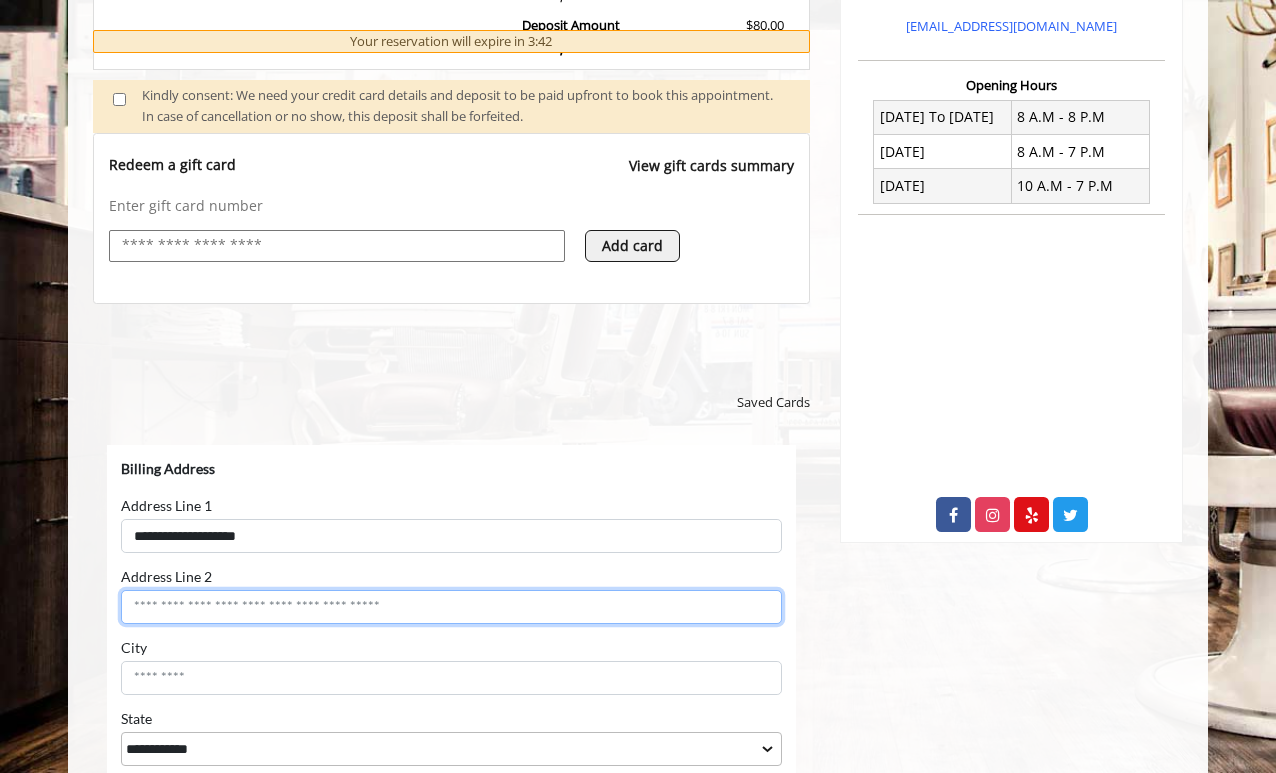 click on "Address Line 2" at bounding box center [451, 607] 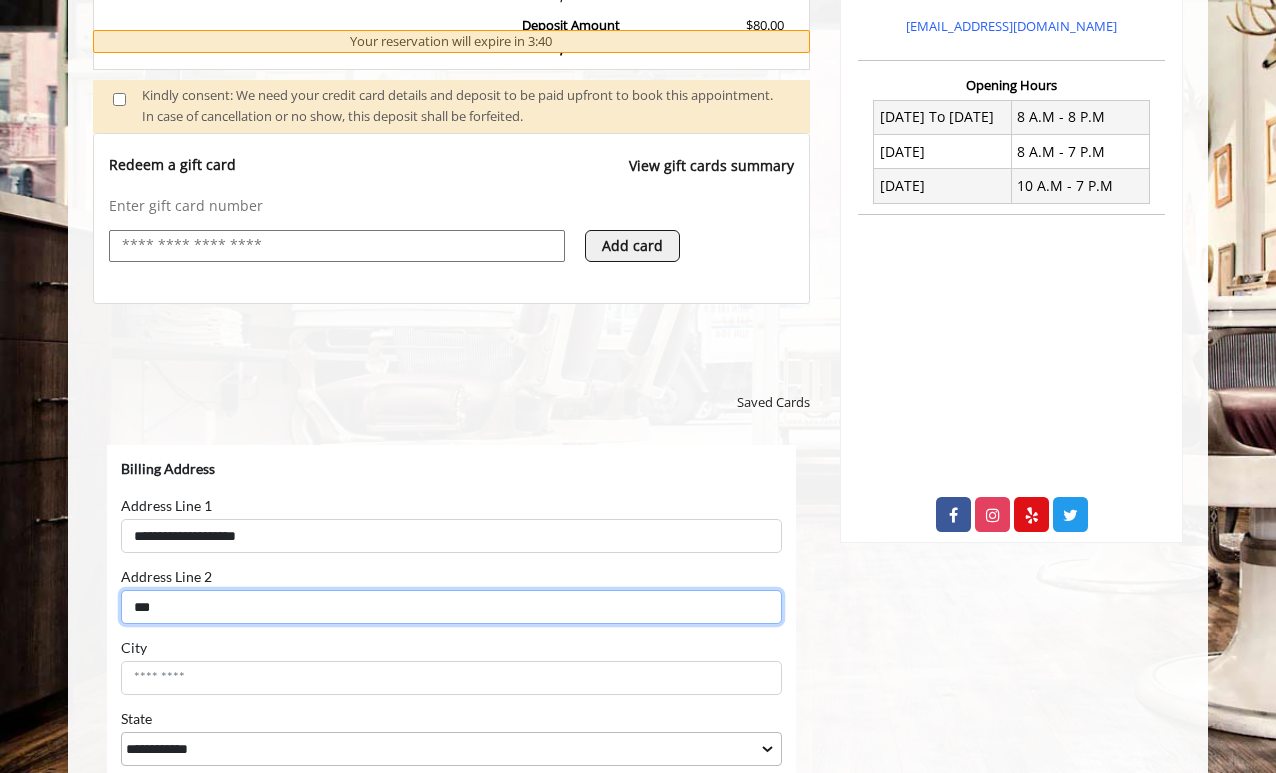 type on "***" 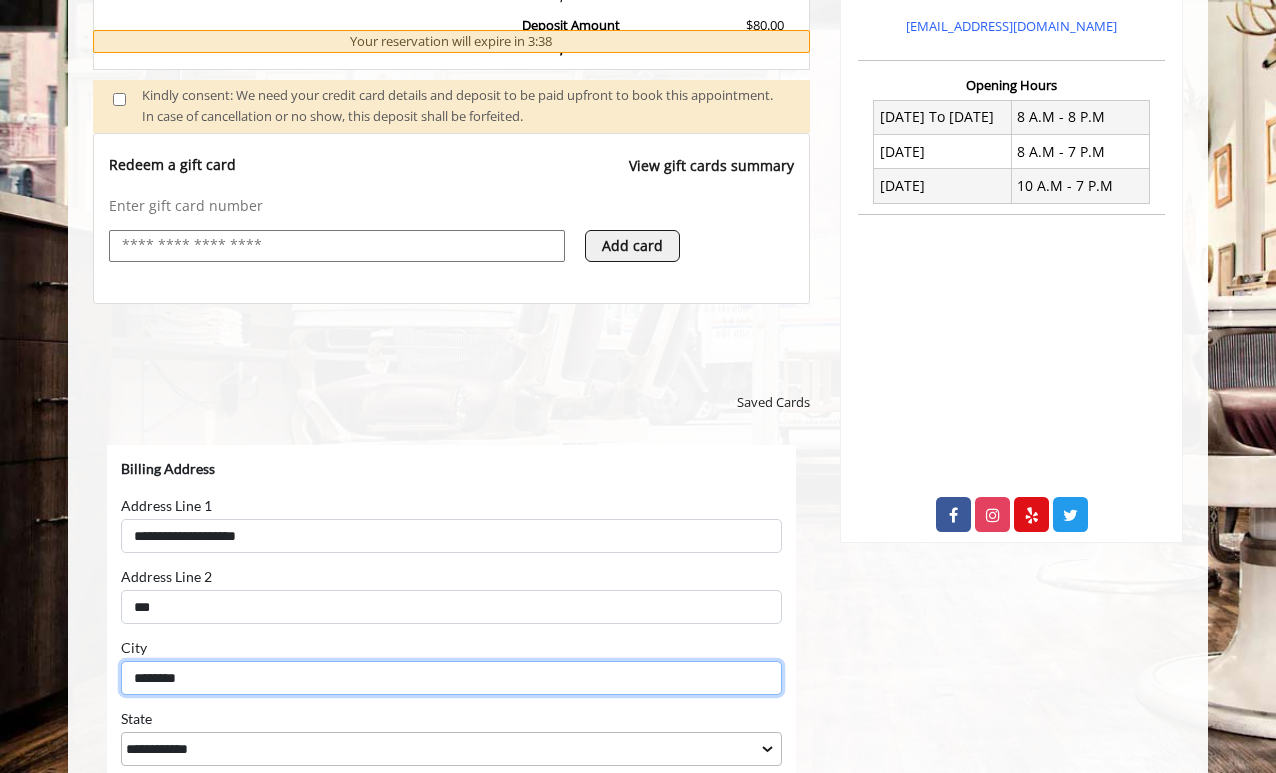 type on "********" 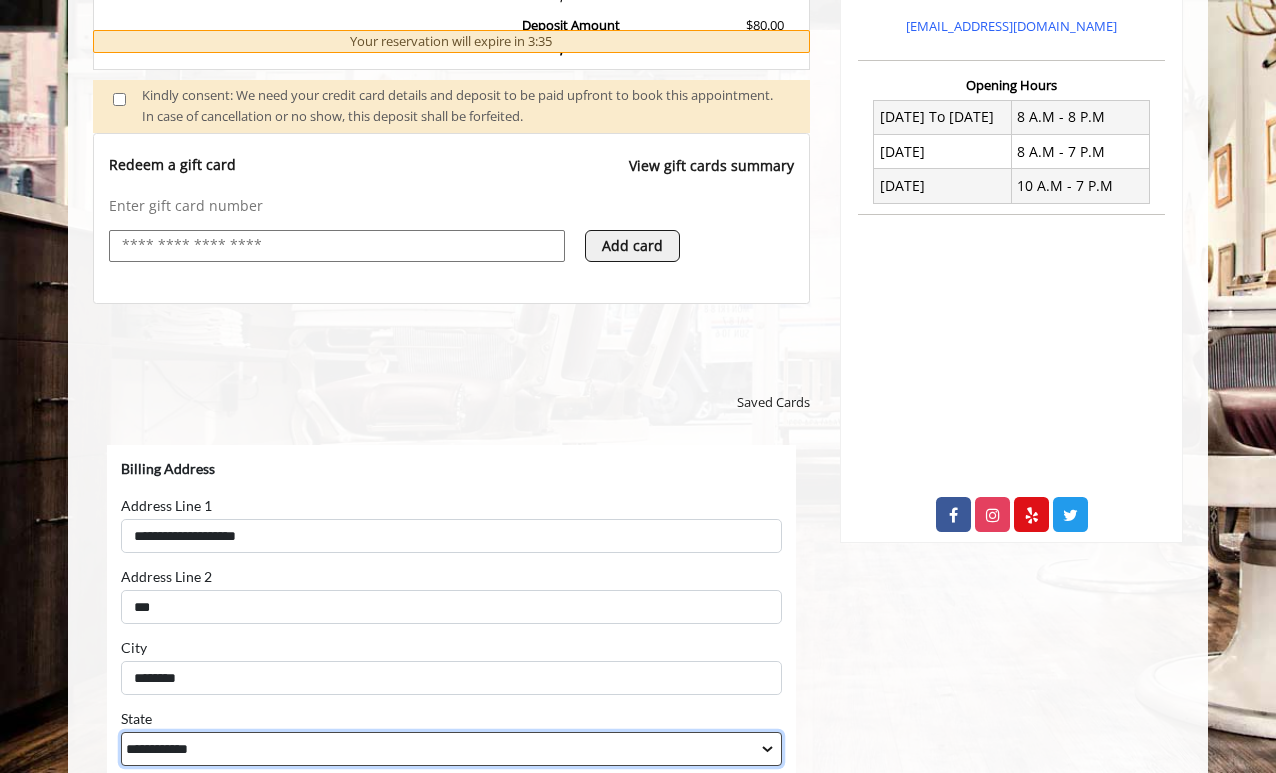 select on "**" 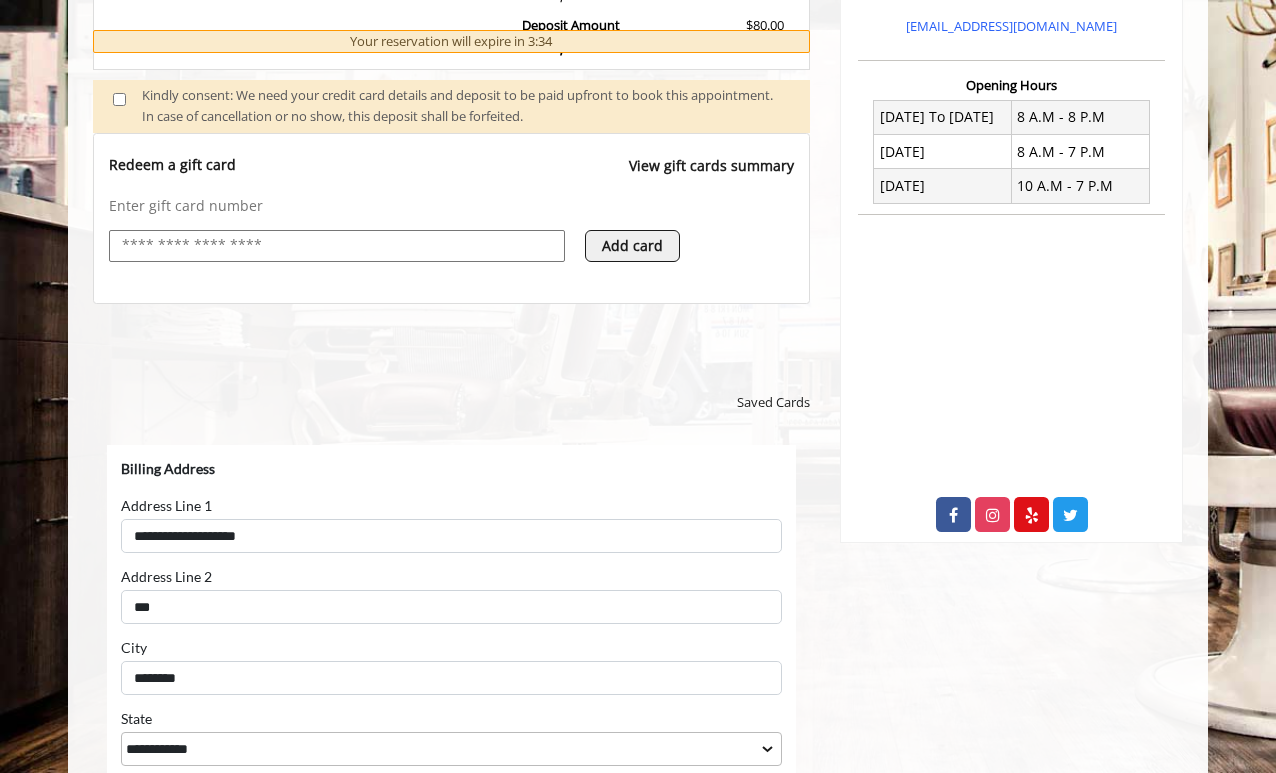 scroll, scrollTop: 1079, scrollLeft: 0, axis: vertical 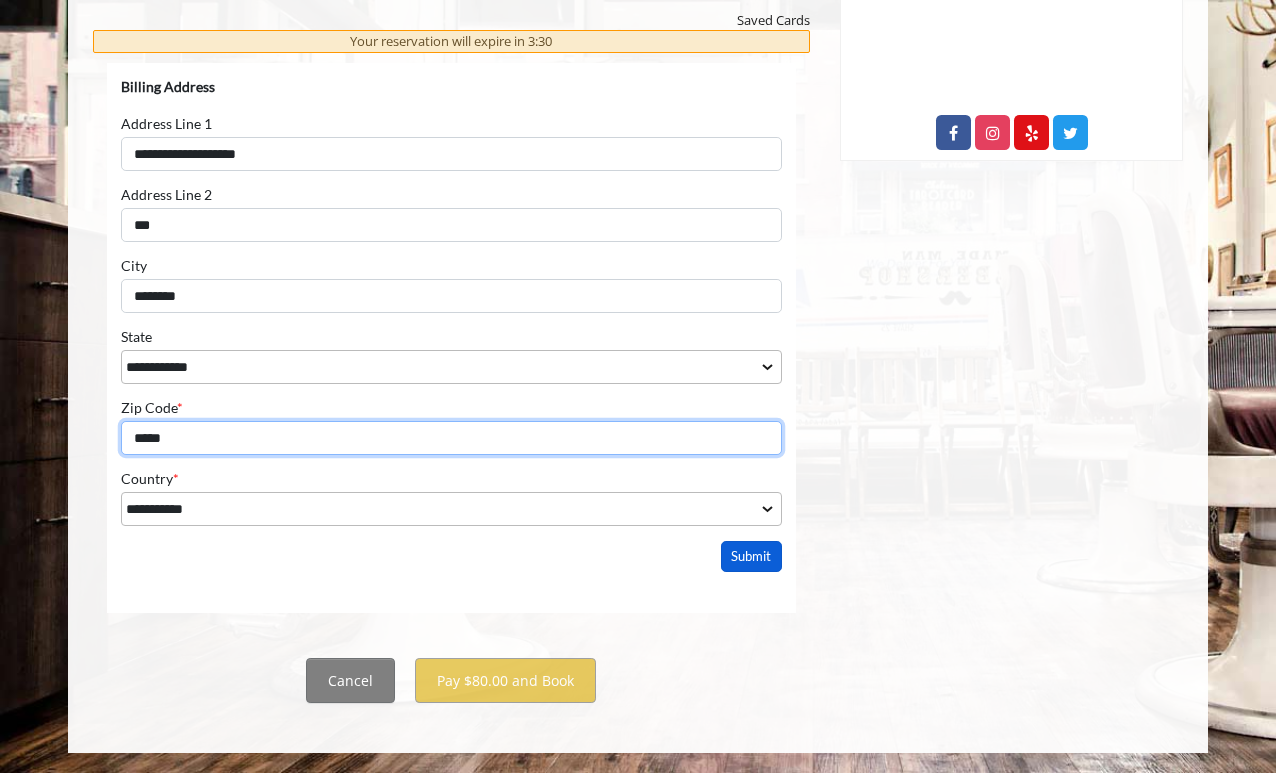 type on "*****" 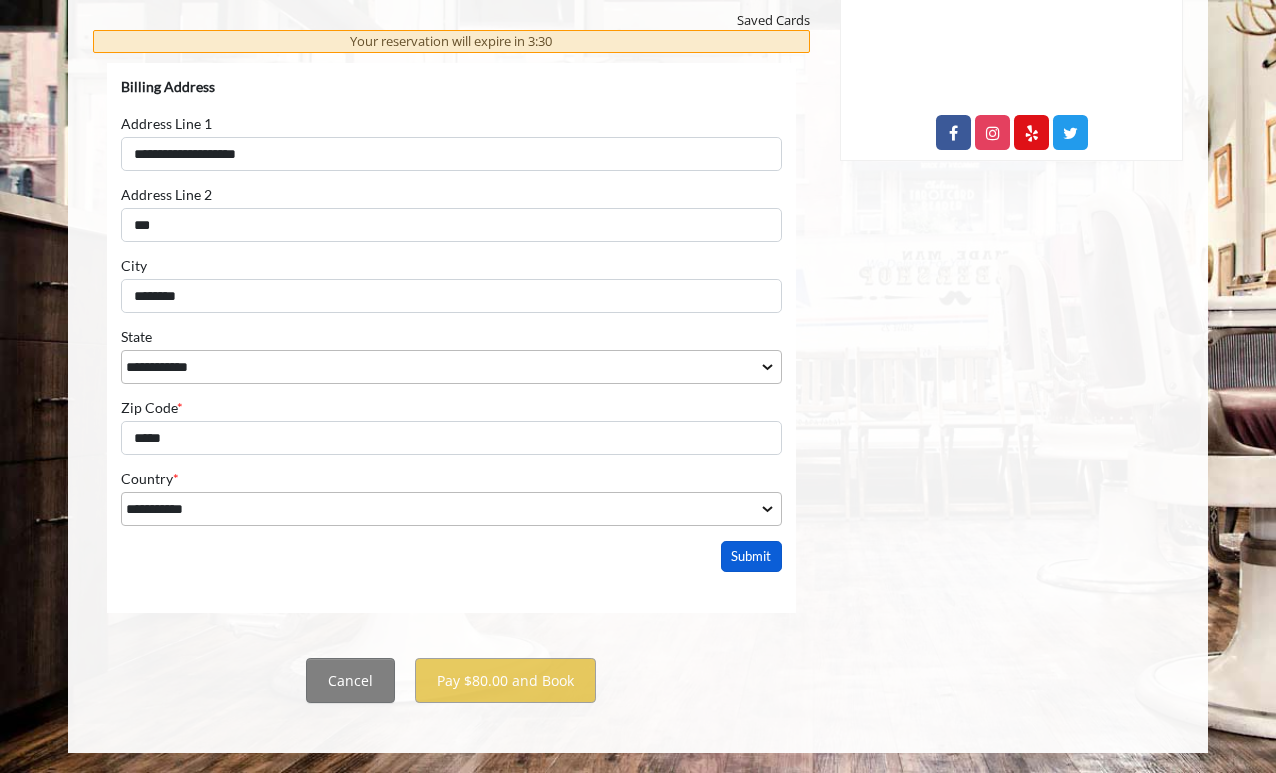click on "Submit" at bounding box center [752, 556] 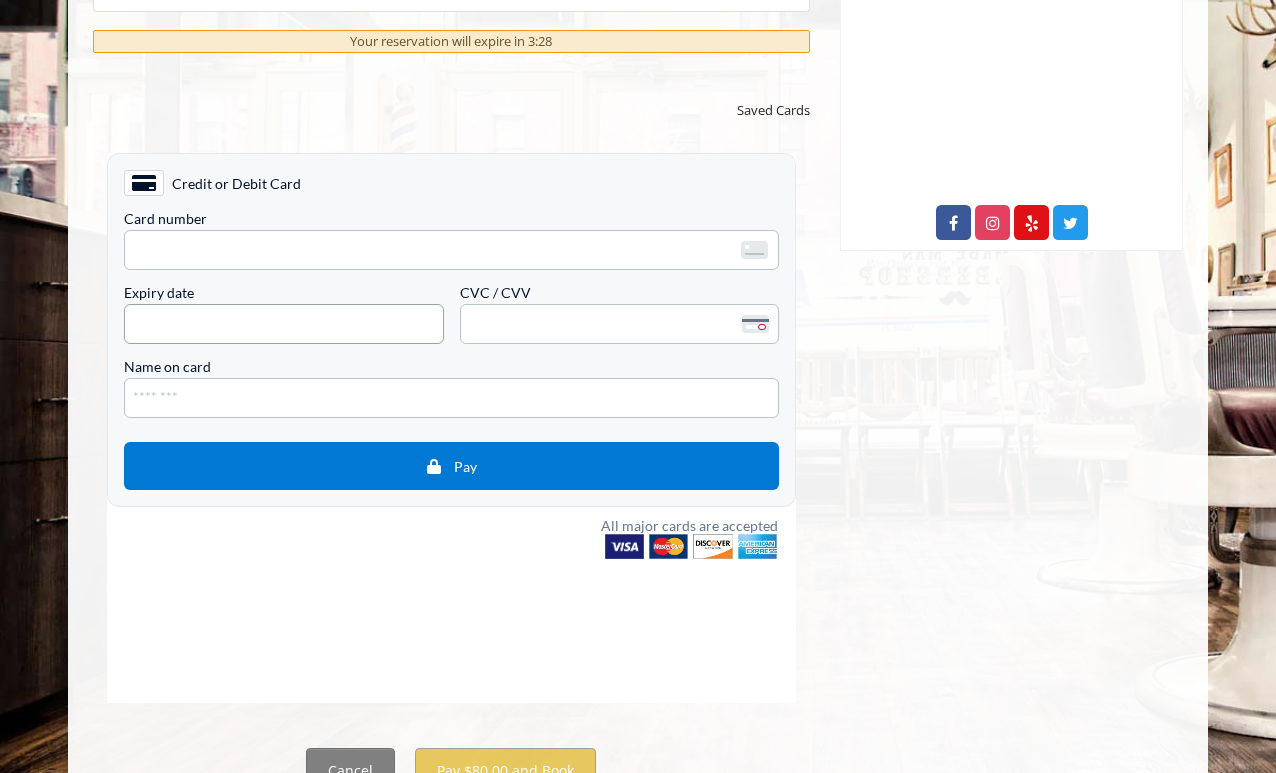 scroll, scrollTop: 984, scrollLeft: 0, axis: vertical 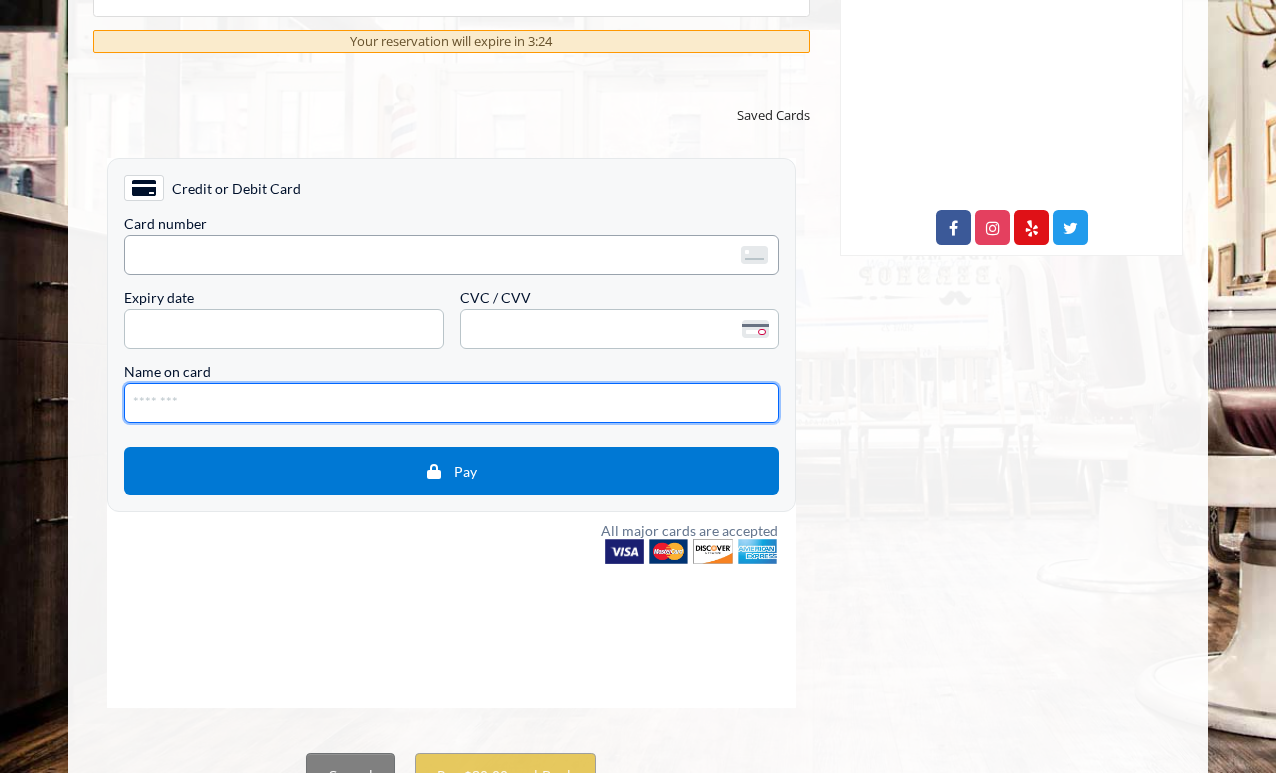 type on "**********" 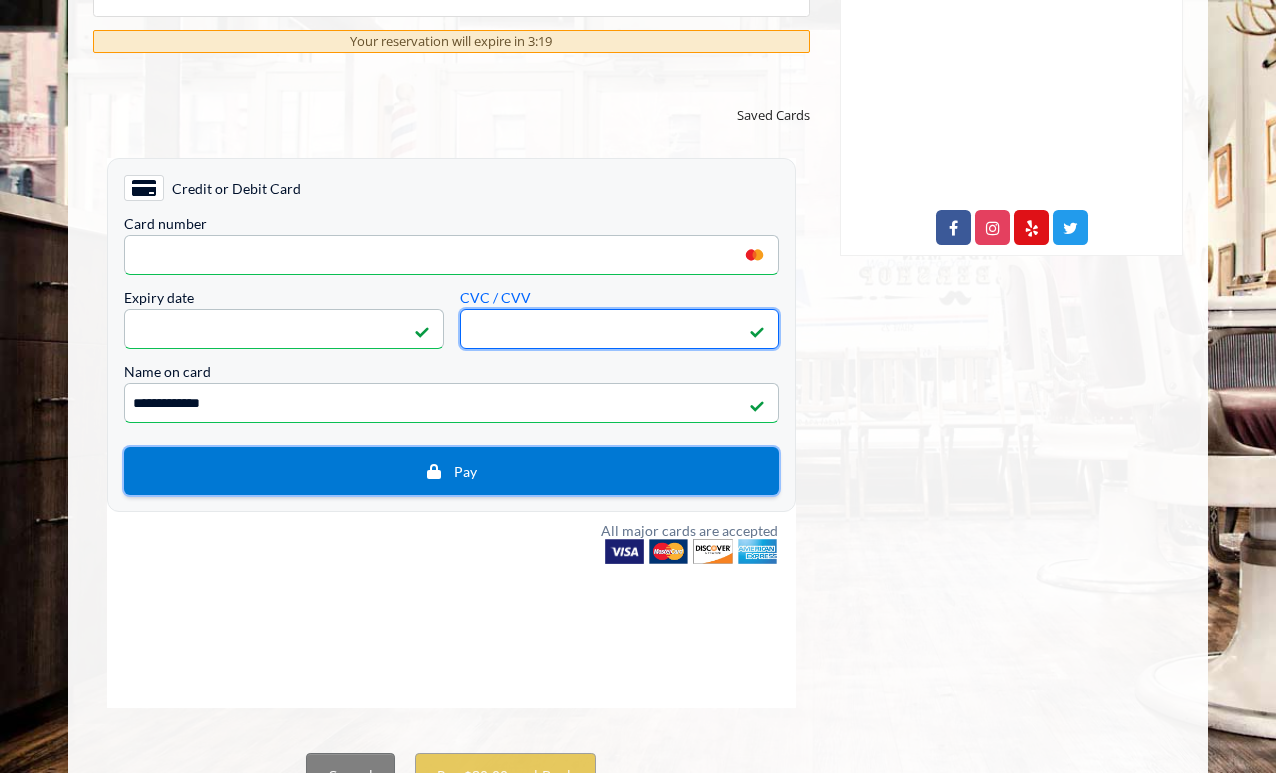 click on "Pay" at bounding box center (451, 471) 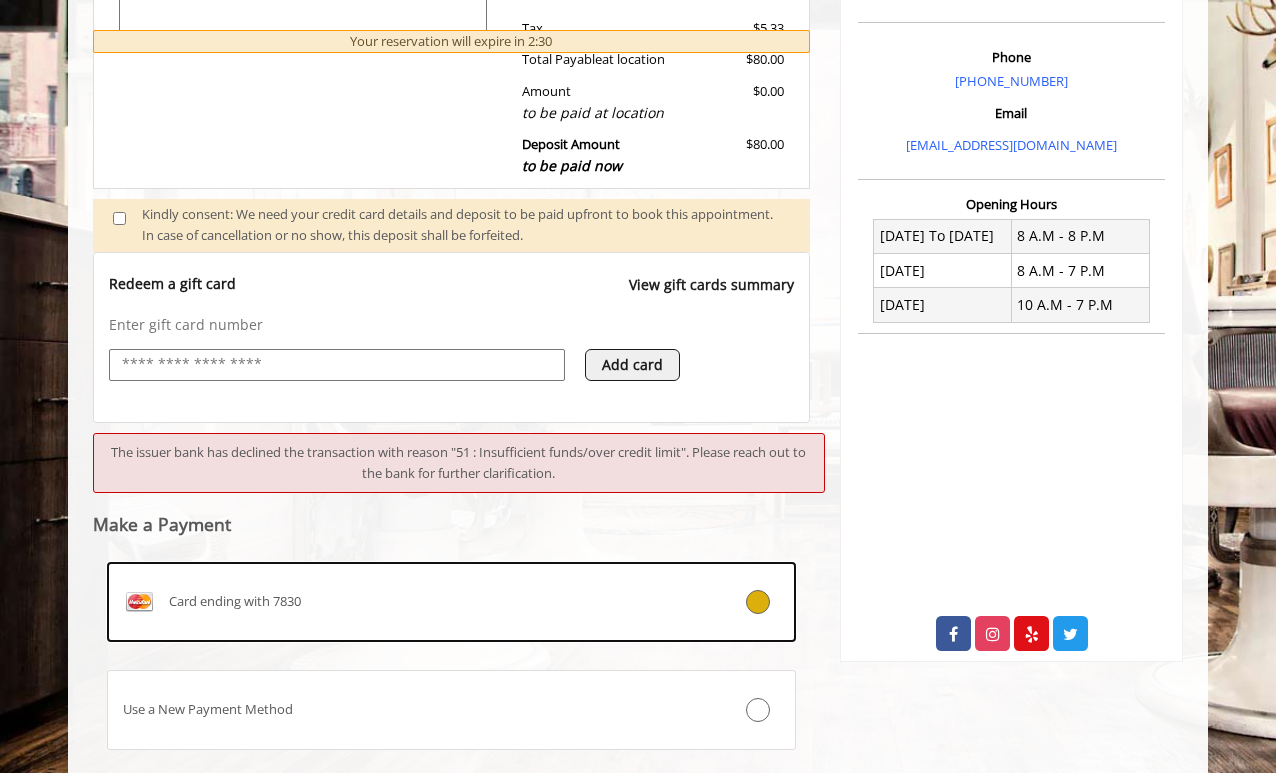 scroll, scrollTop: 509, scrollLeft: 0, axis: vertical 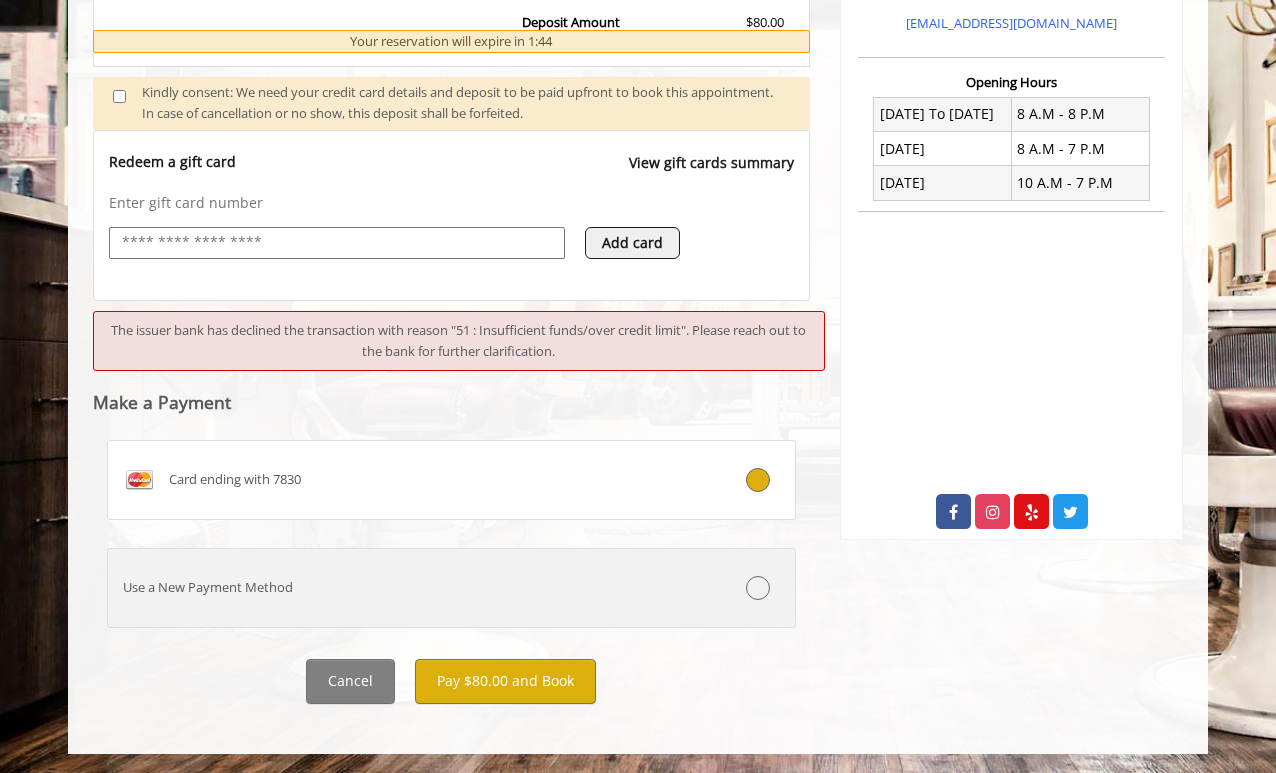 click on "Use a New Payment Method" at bounding box center (394, 587) 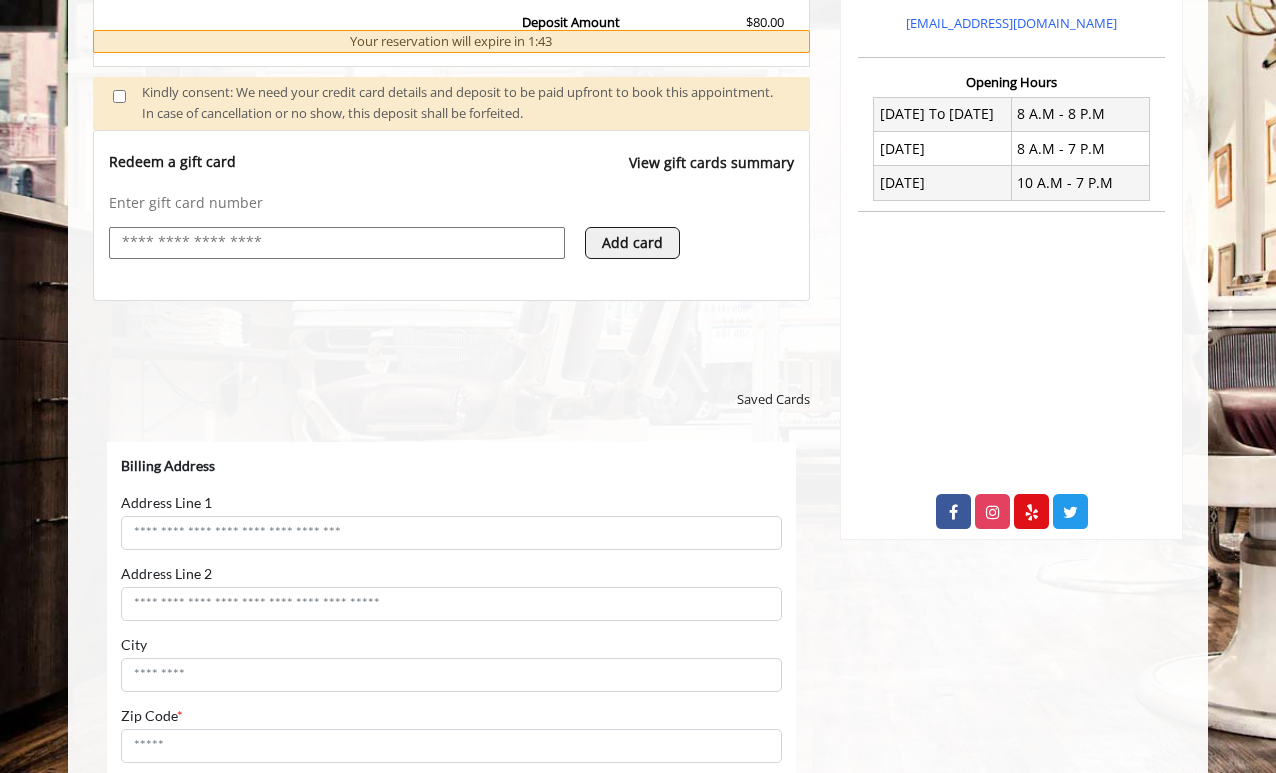 scroll, scrollTop: 0, scrollLeft: 0, axis: both 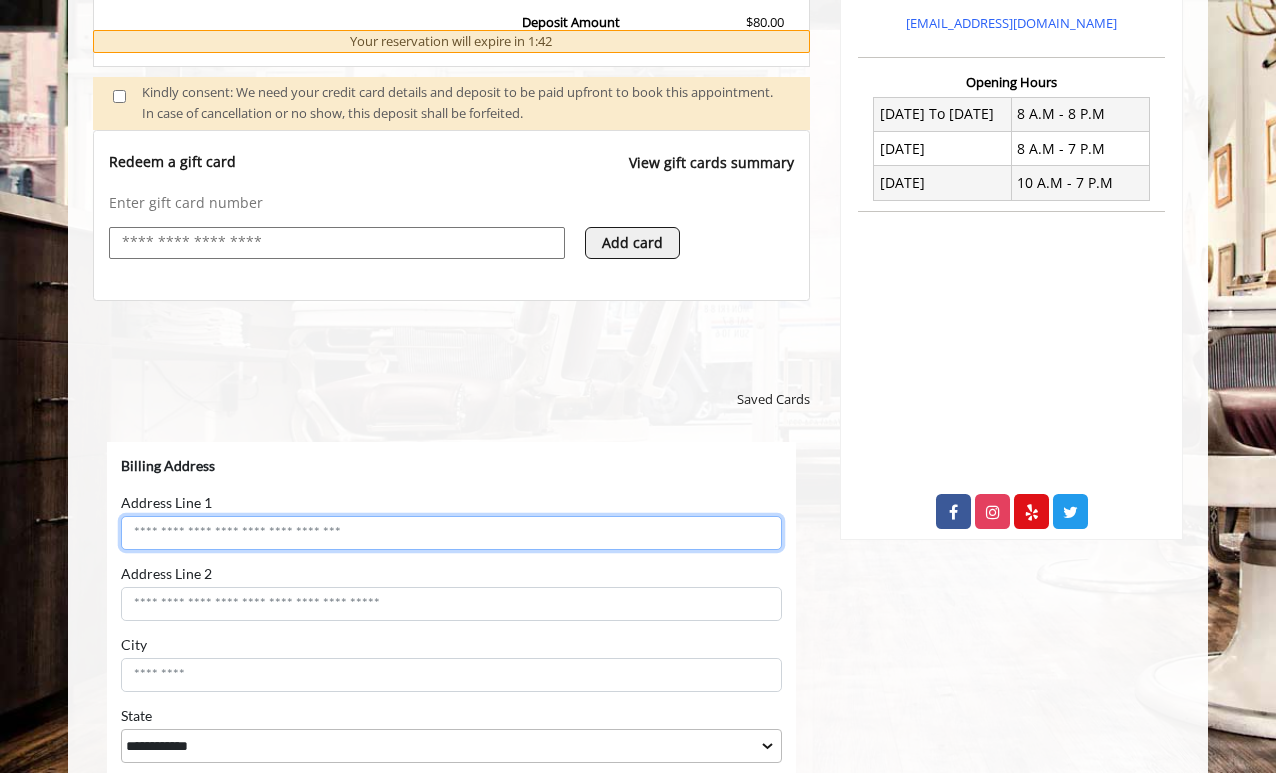 click on "Address Line 1" at bounding box center (451, 533) 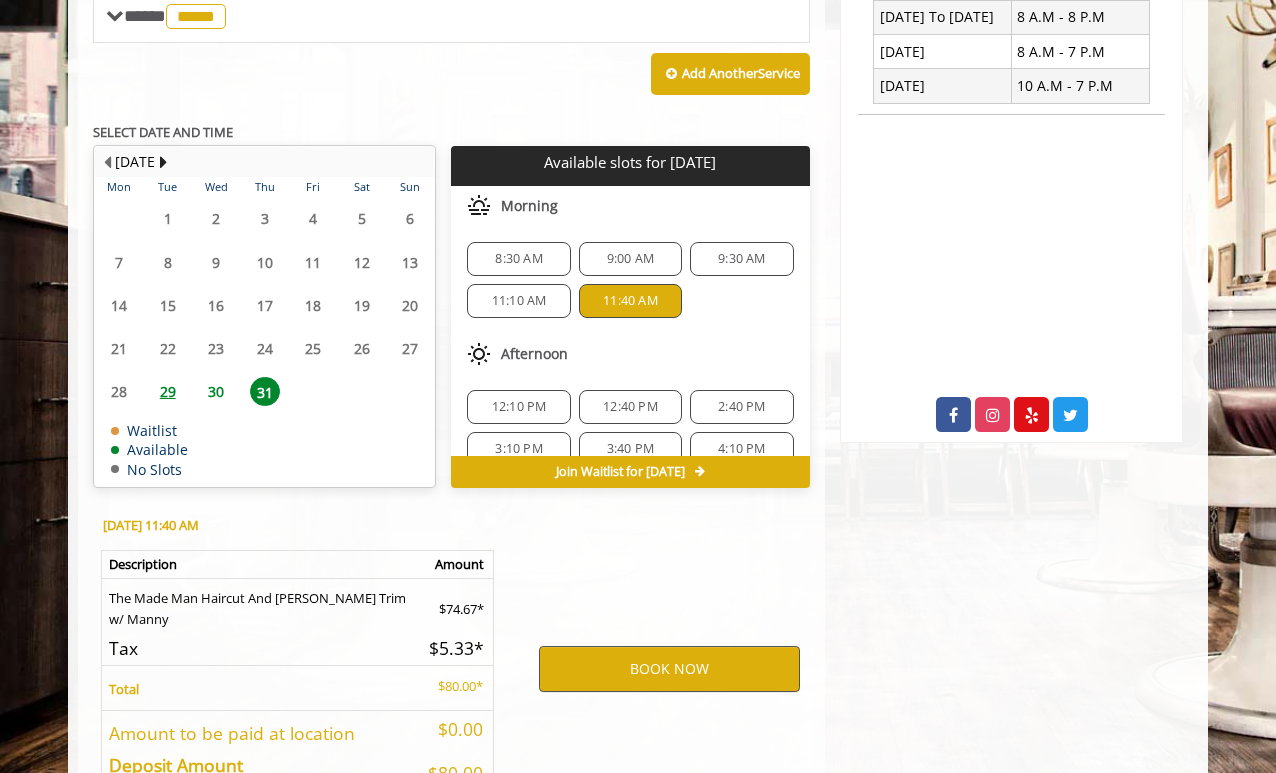 scroll, scrollTop: 797, scrollLeft: 0, axis: vertical 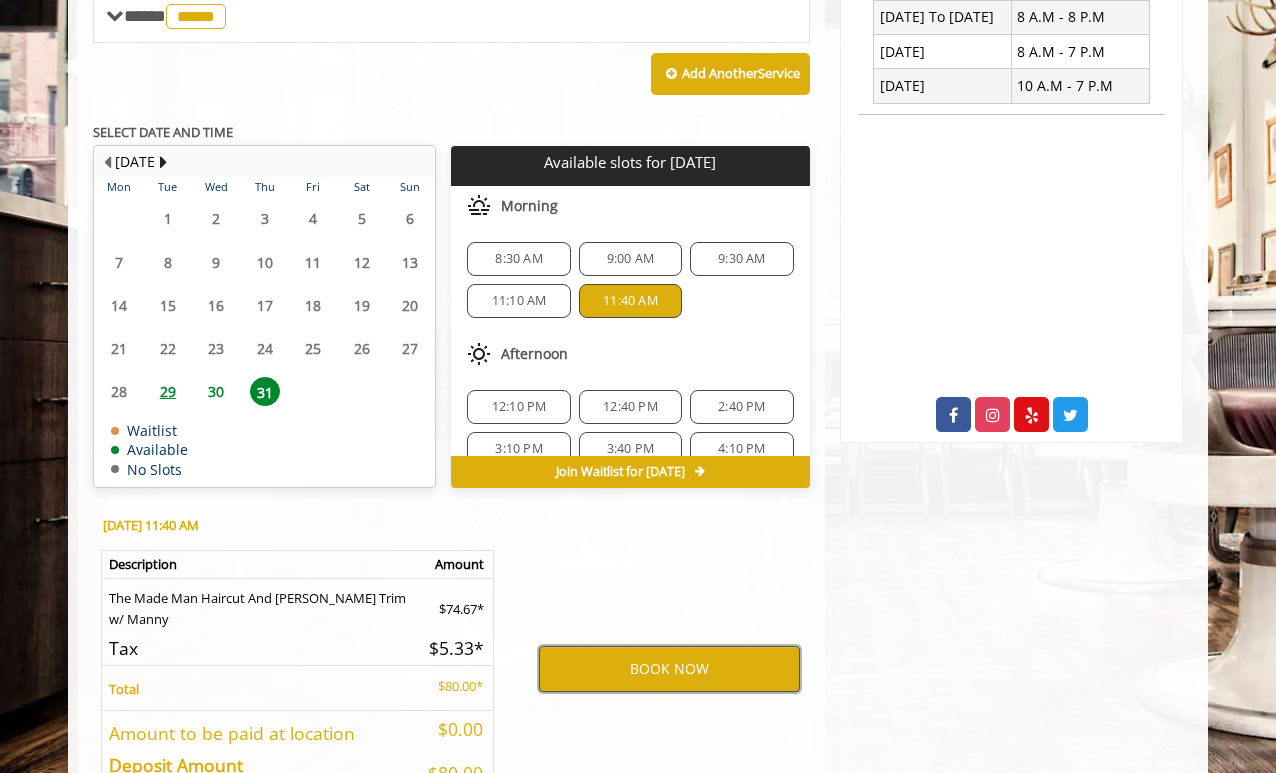 click on "BOOK NOW" at bounding box center (669, 669) 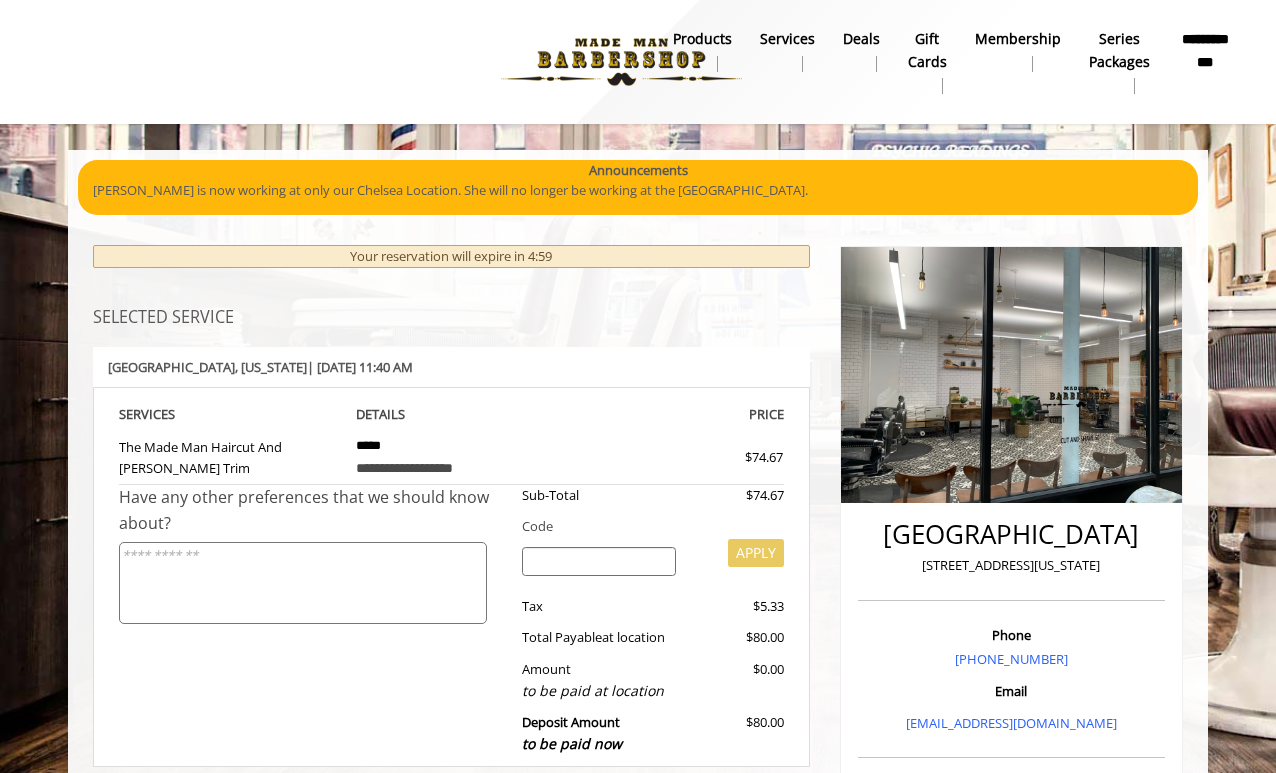 scroll, scrollTop: 651, scrollLeft: 0, axis: vertical 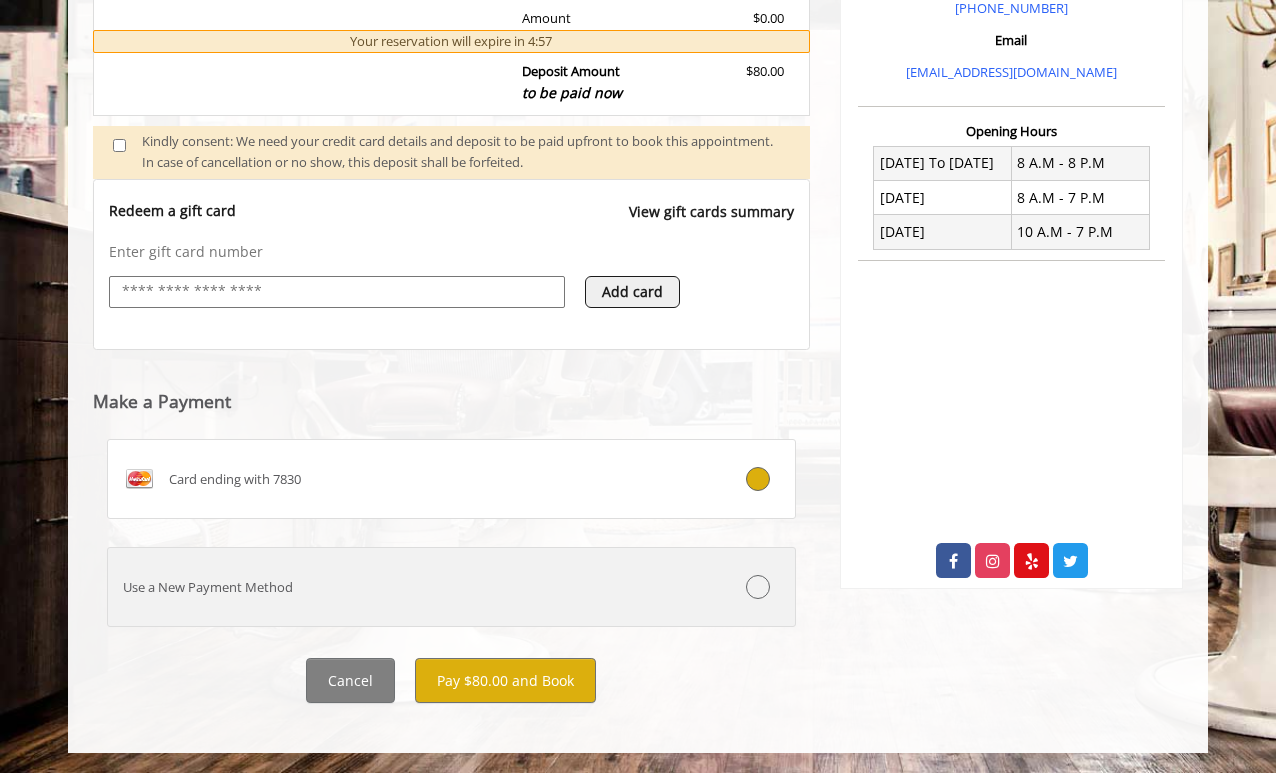click on "Use a New Payment Method" at bounding box center (394, 587) 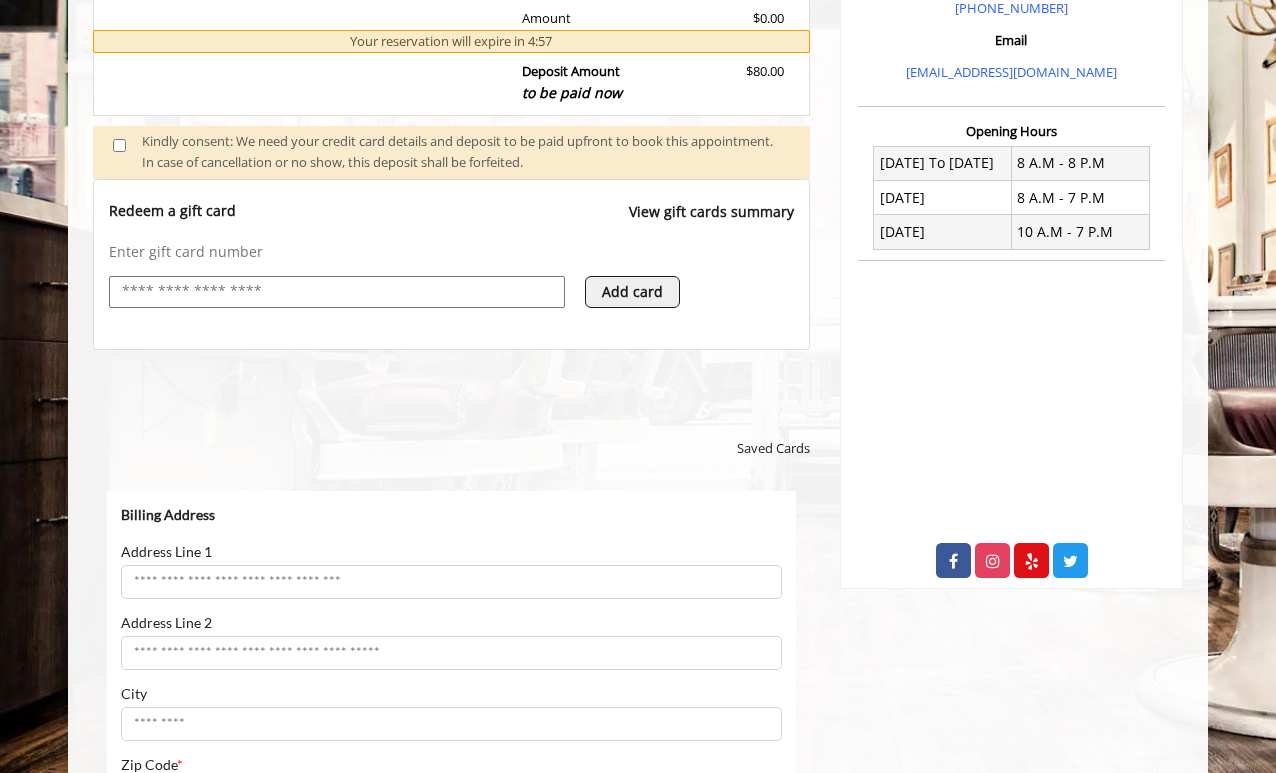 scroll, scrollTop: 0, scrollLeft: 0, axis: both 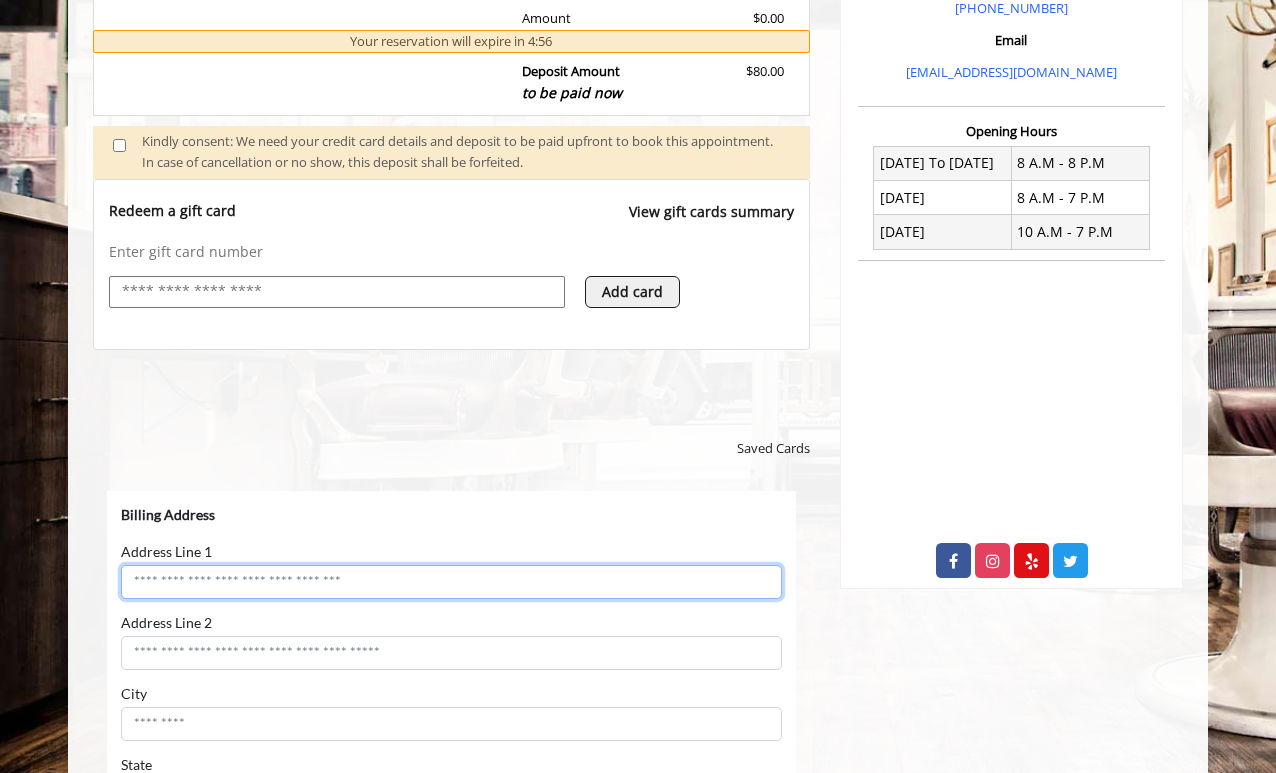 click on "Address Line 1" at bounding box center (451, 582) 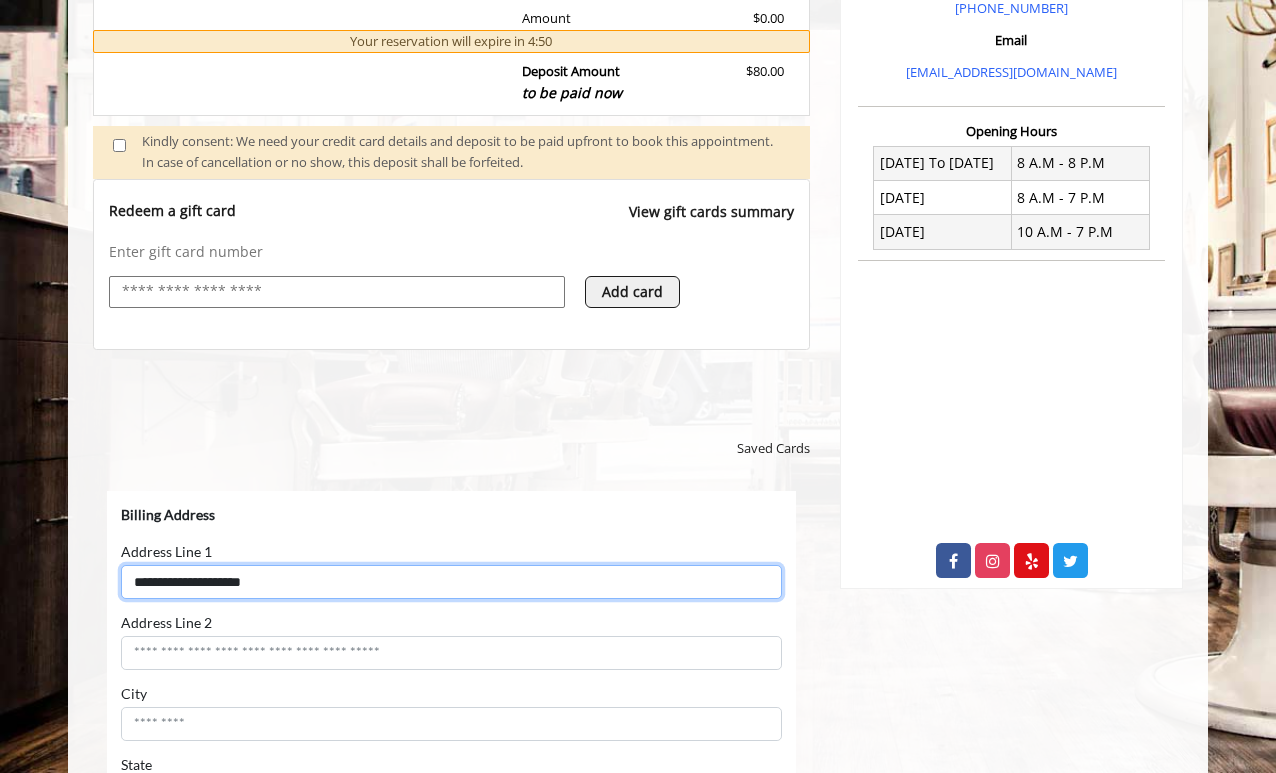 type on "**********" 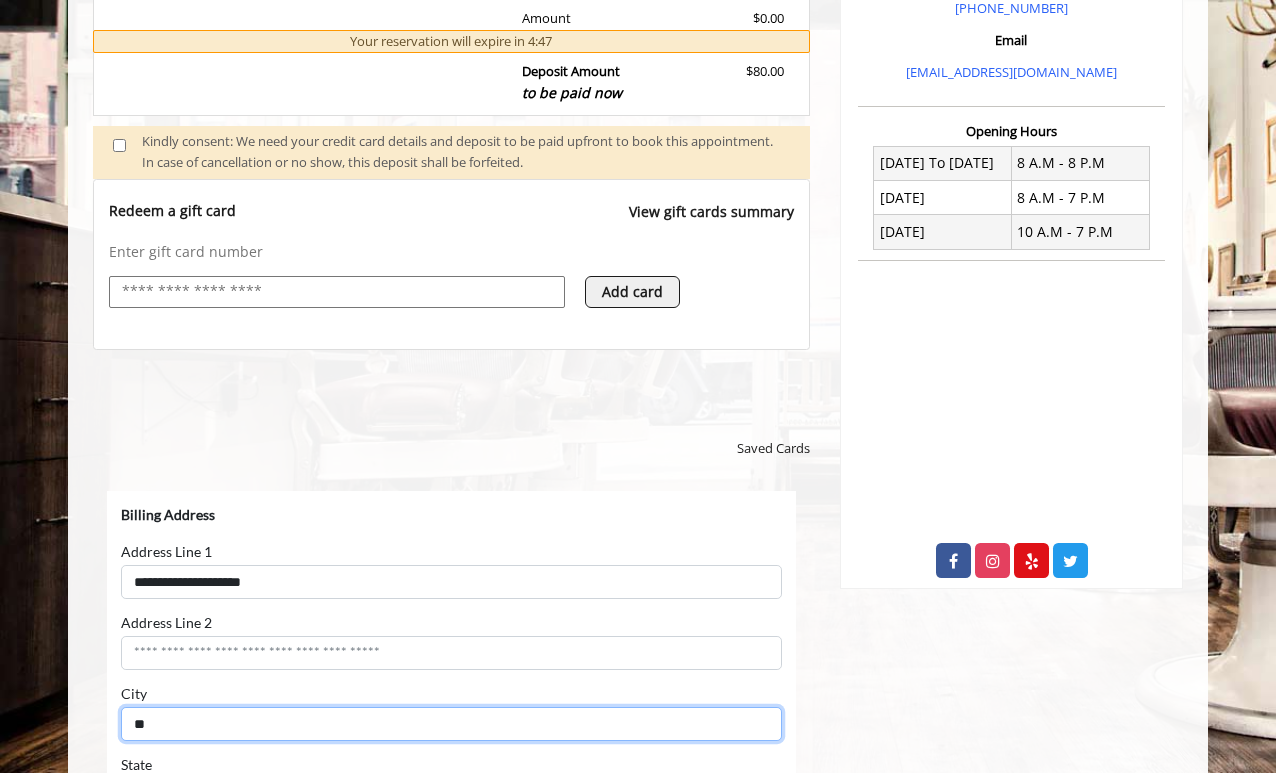 type on "*" 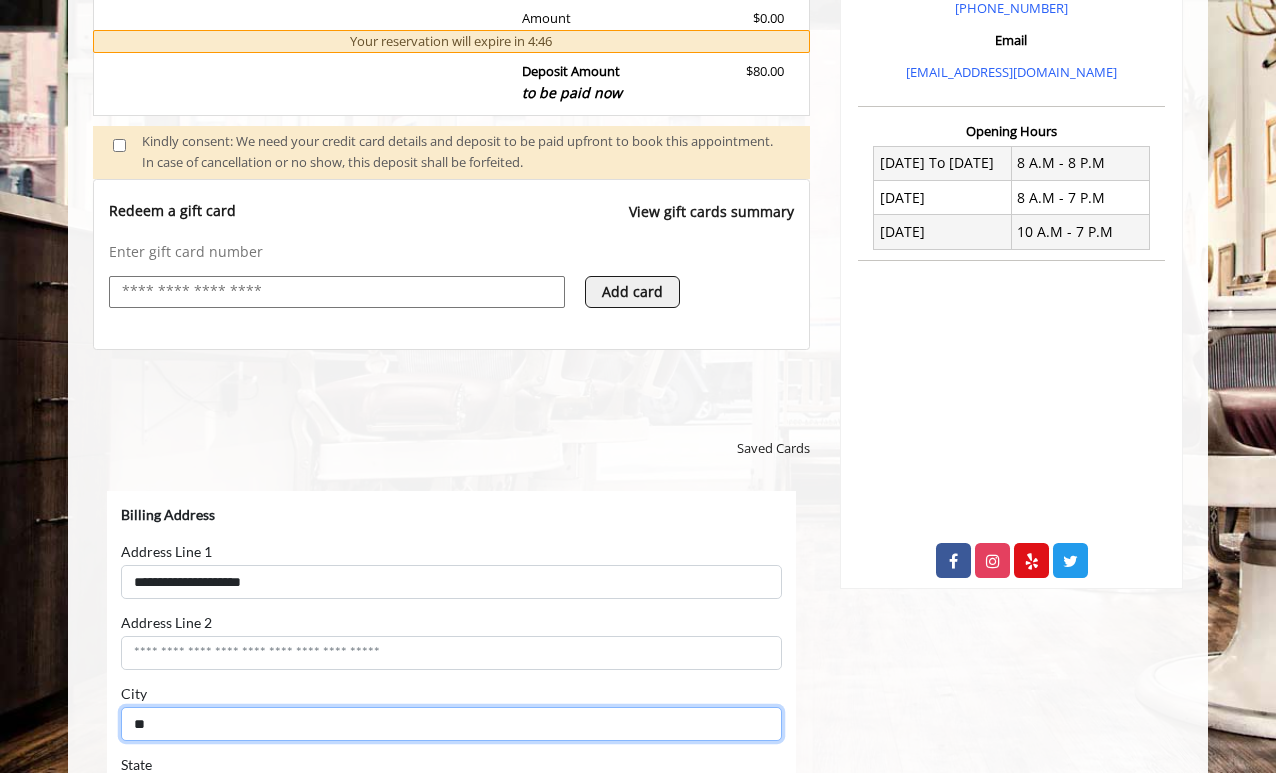 type on "*" 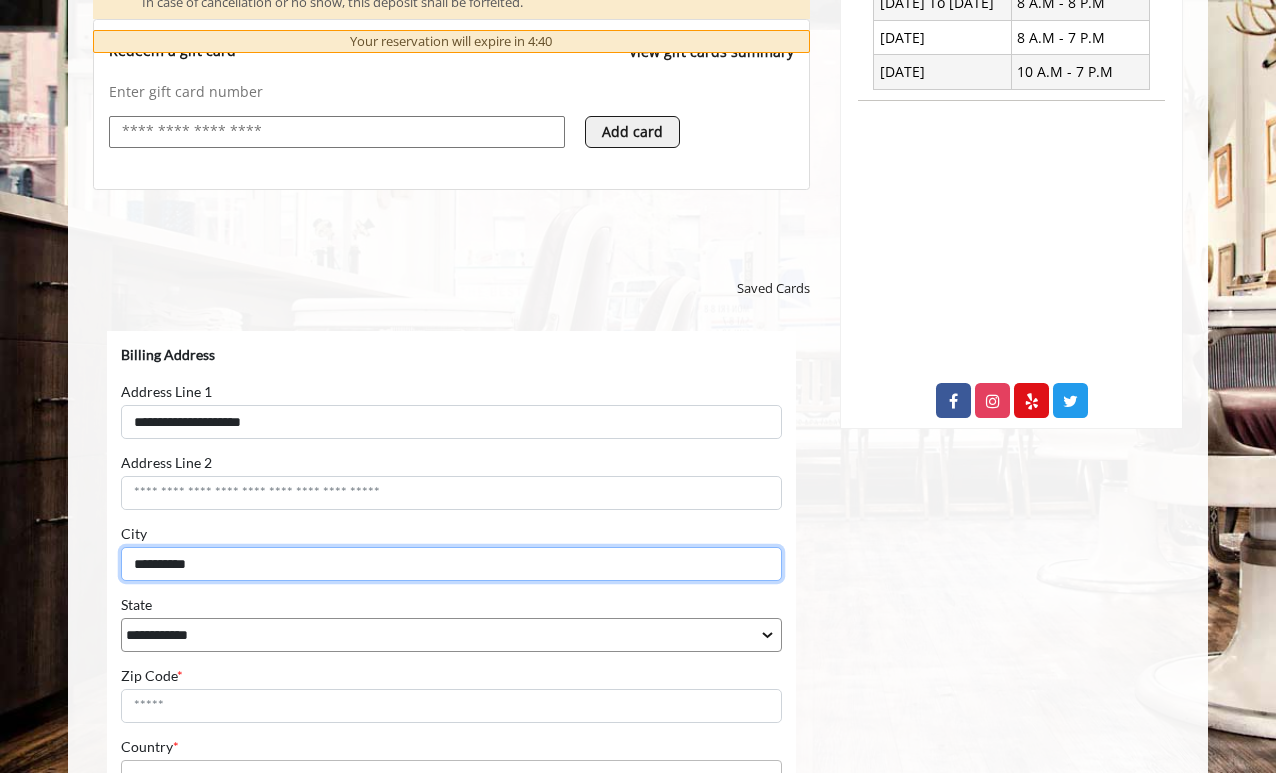 scroll, scrollTop: 822, scrollLeft: 0, axis: vertical 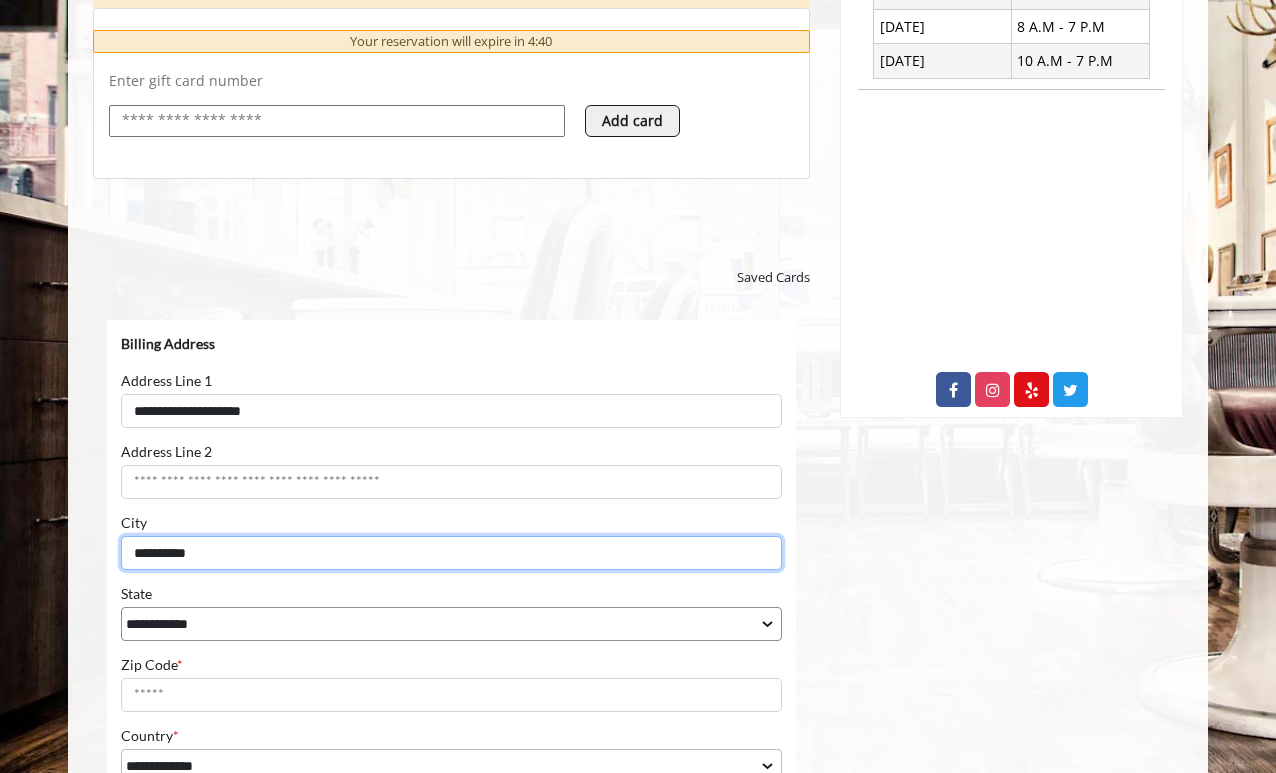 type on "*********" 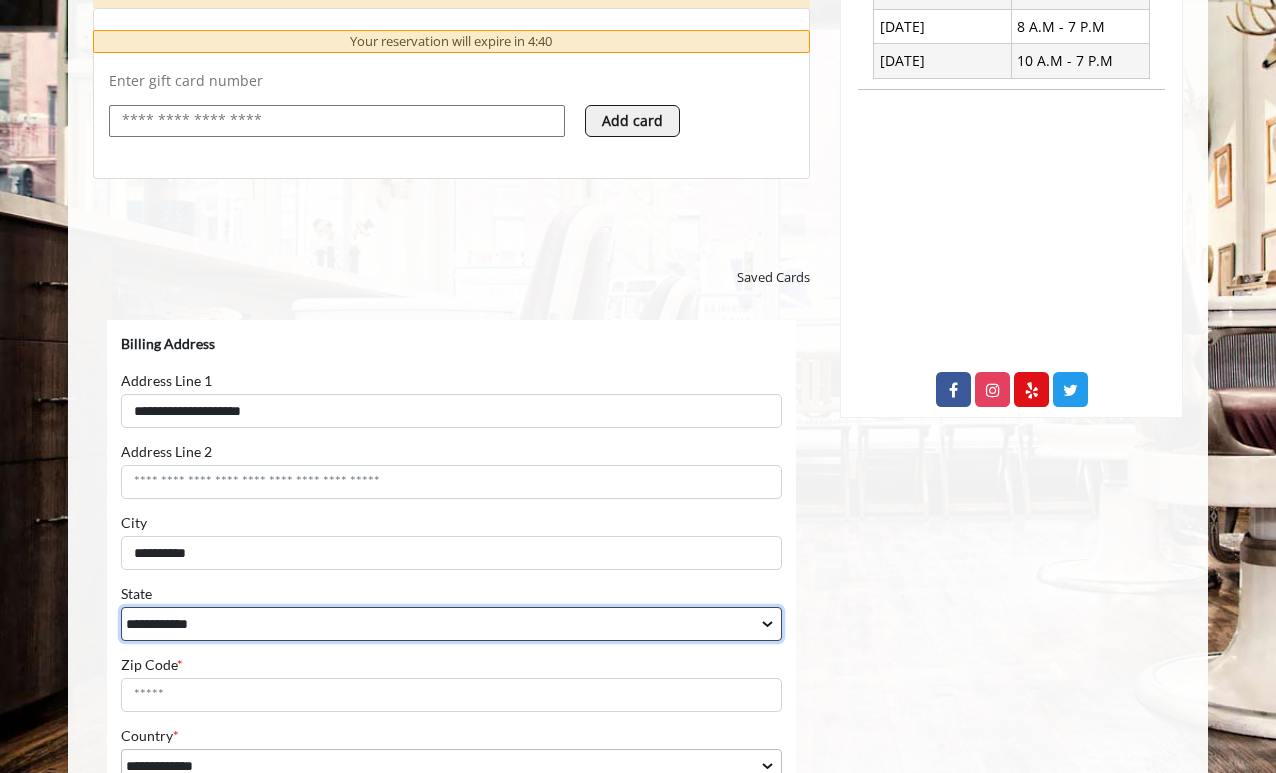 click on "**********" at bounding box center [451, 624] 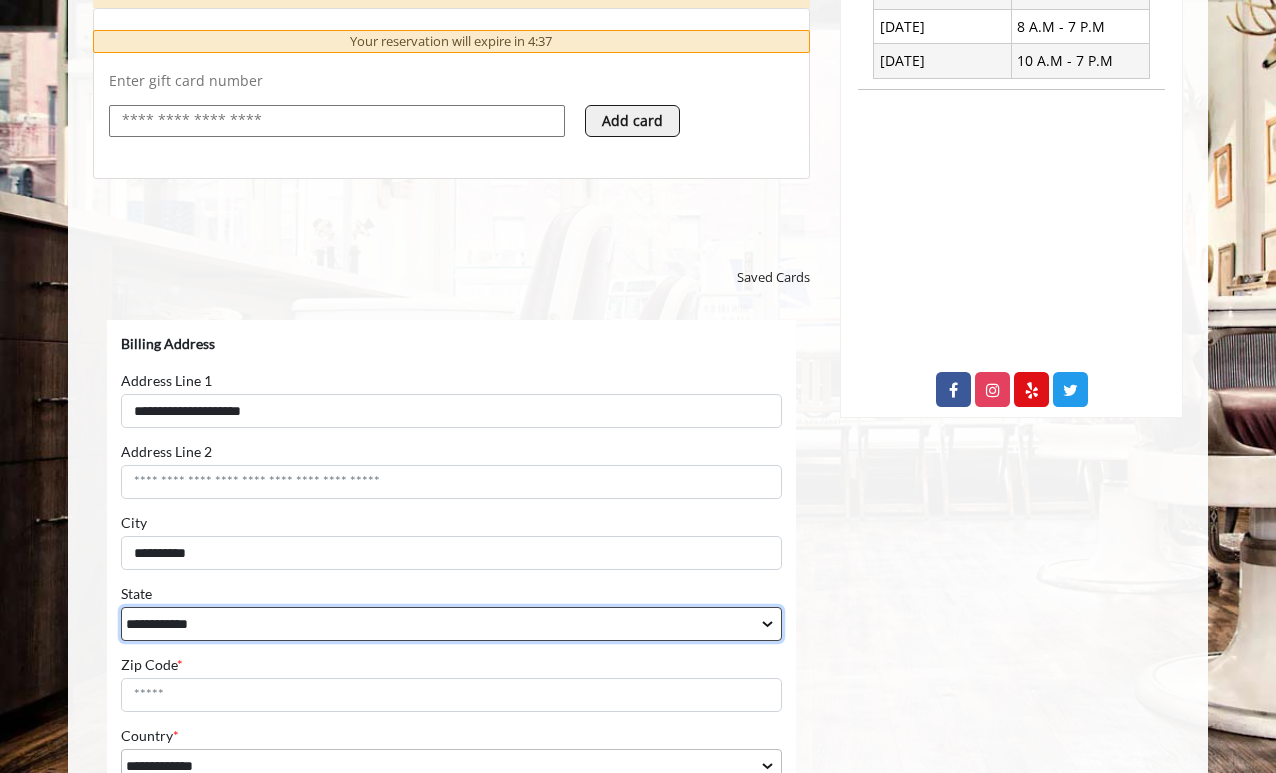 select on "**" 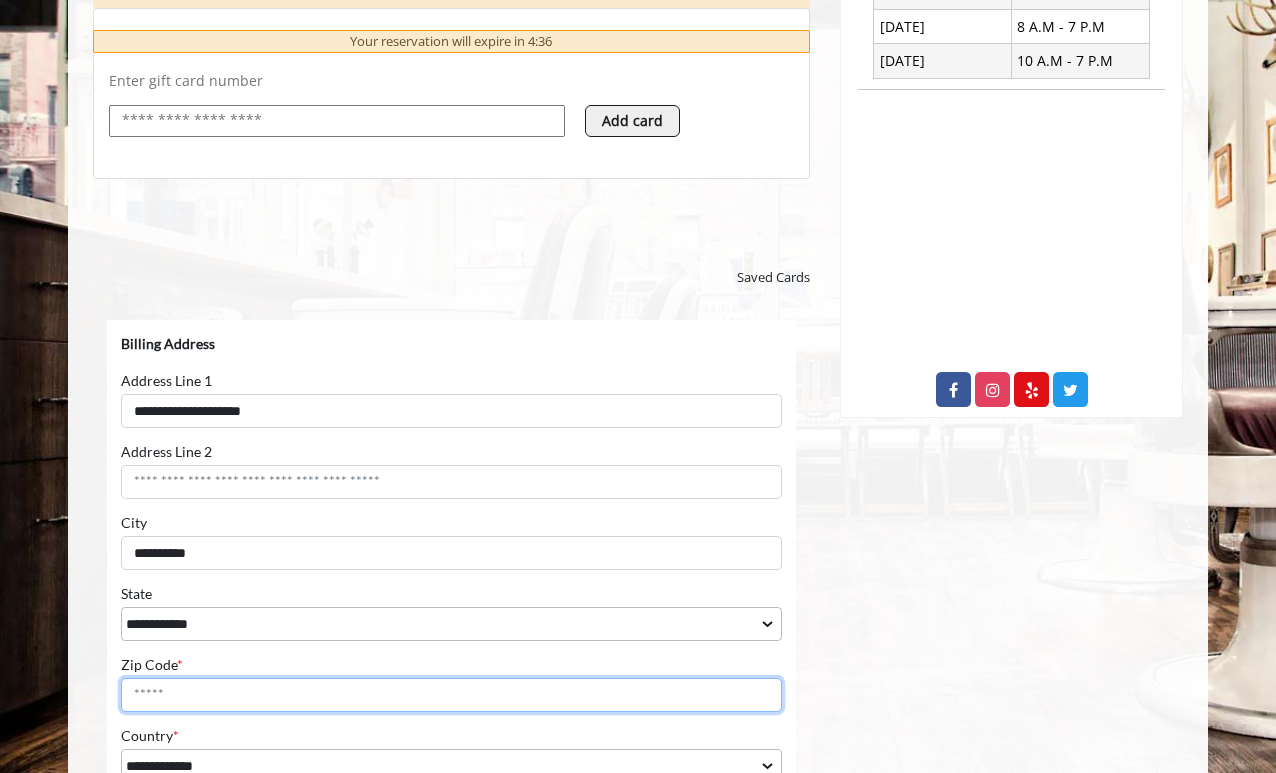 click on "Zip Code  *" at bounding box center (451, 695) 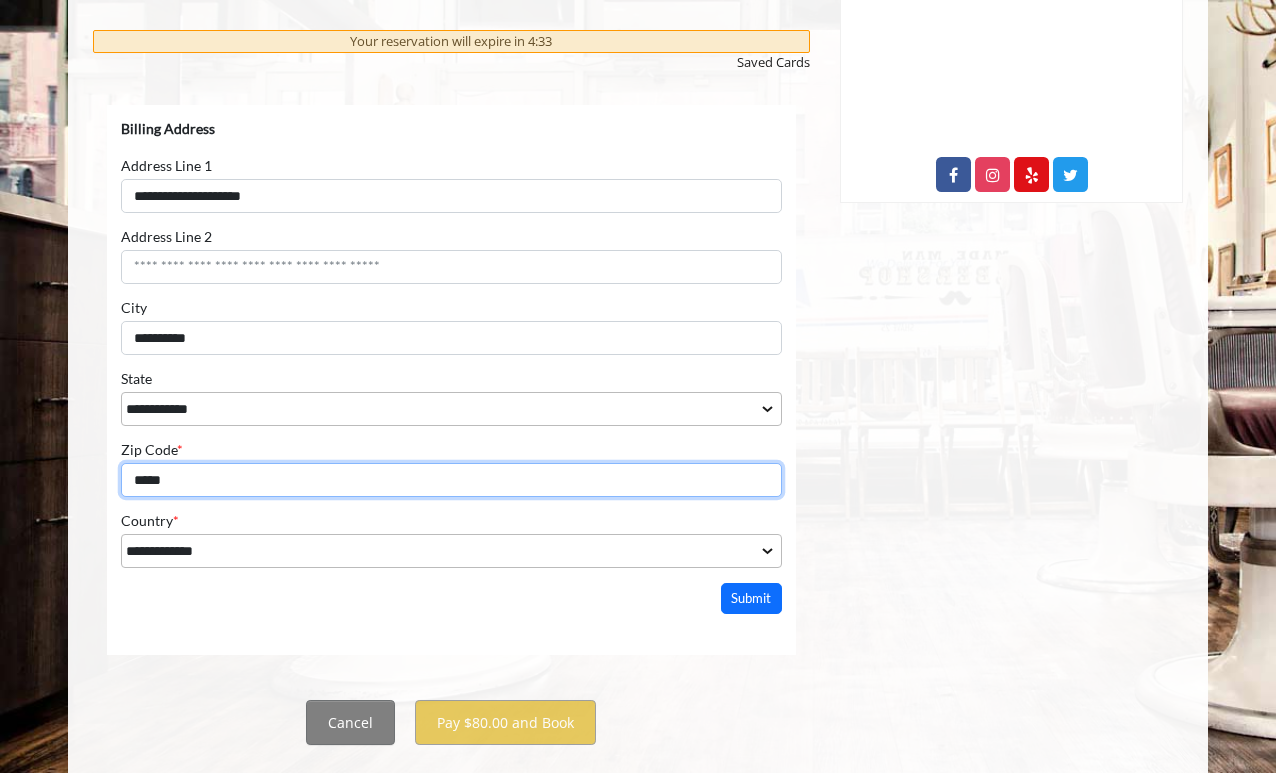 scroll, scrollTop: 1079, scrollLeft: 0, axis: vertical 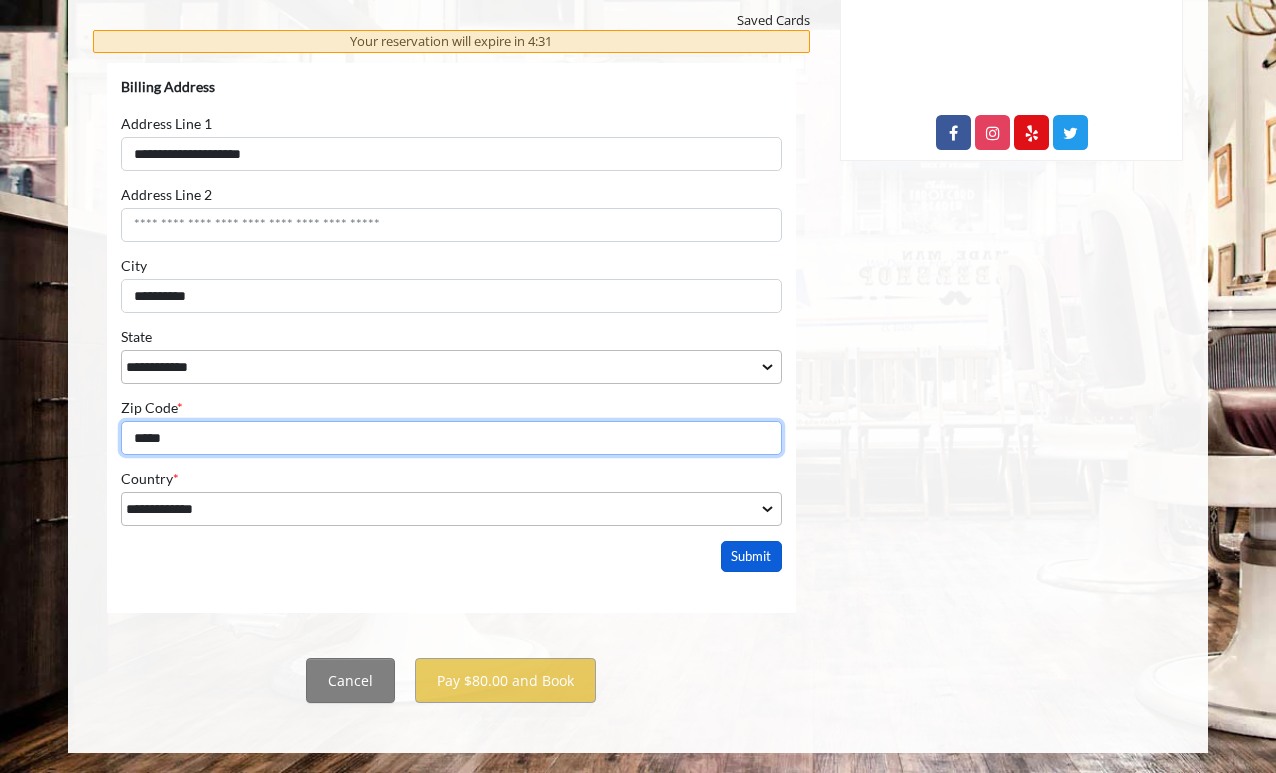 type on "*****" 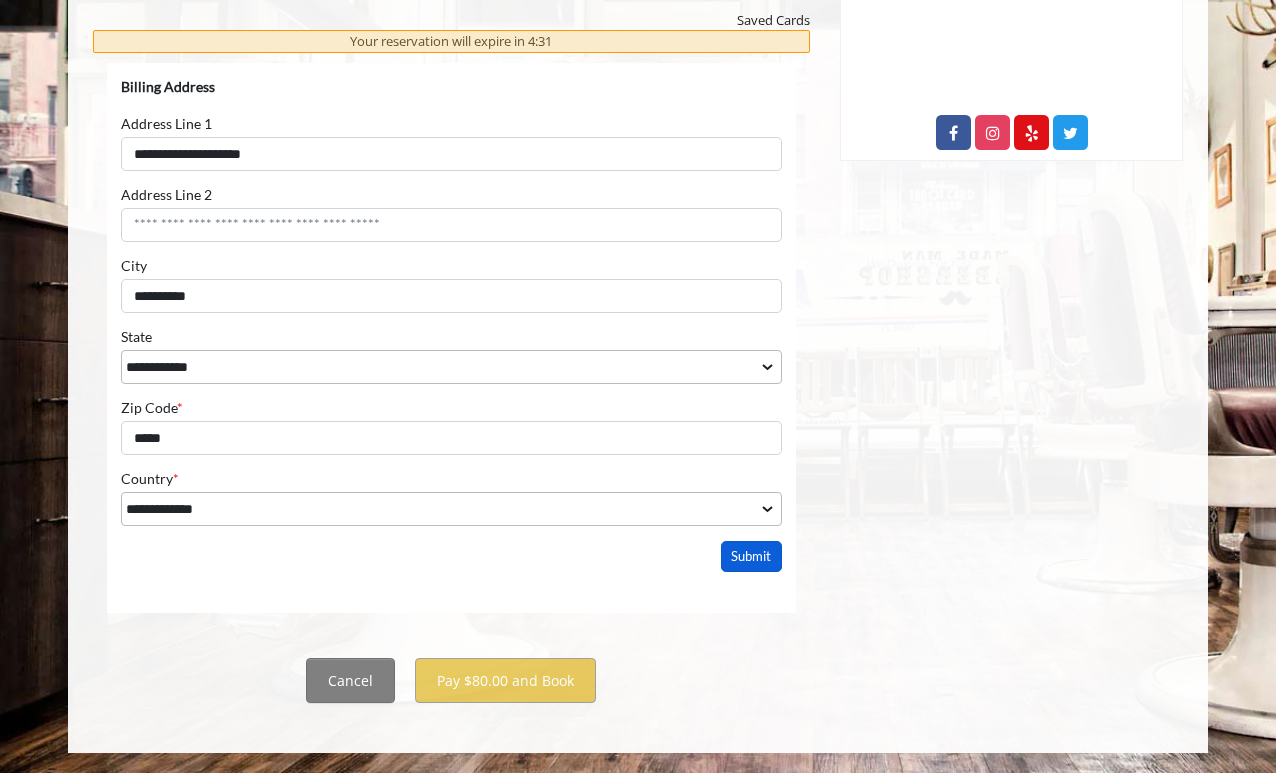 click on "Submit" at bounding box center (752, 556) 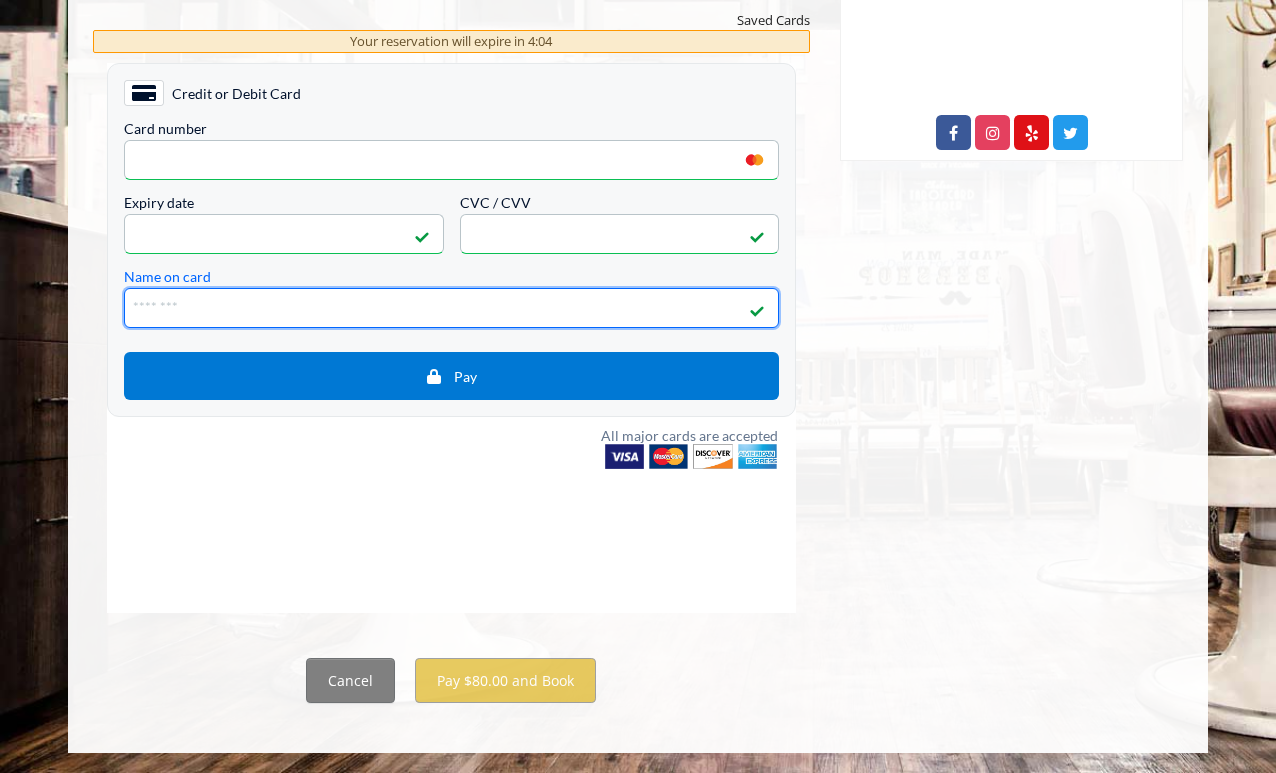 click on "Name on card" at bounding box center (451, 308) 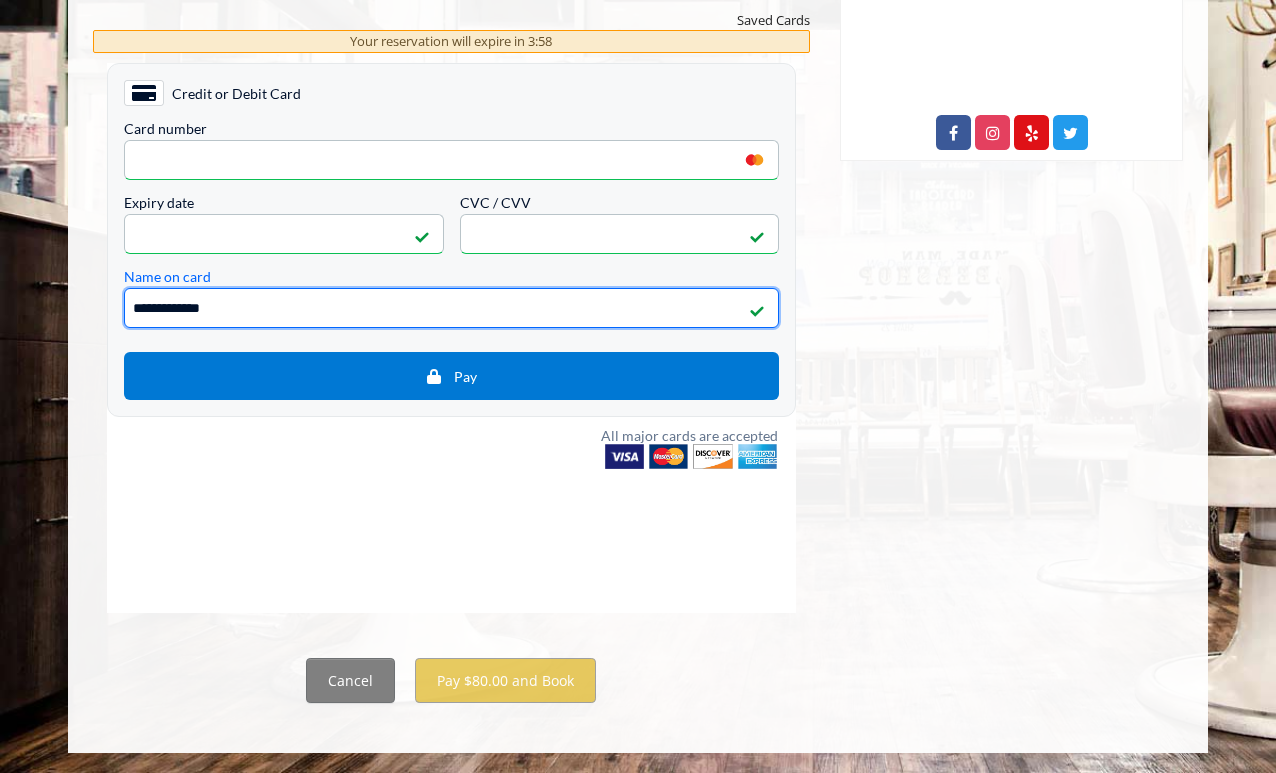 type on "**********" 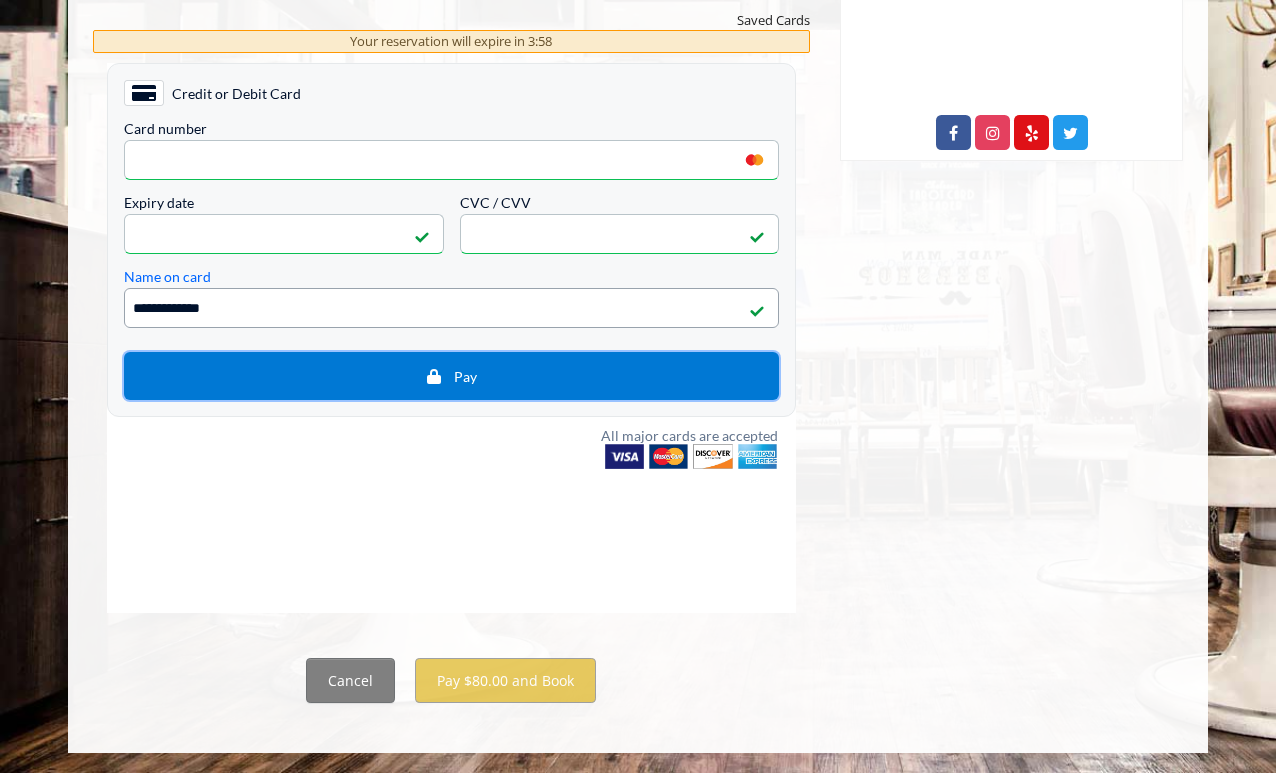 type 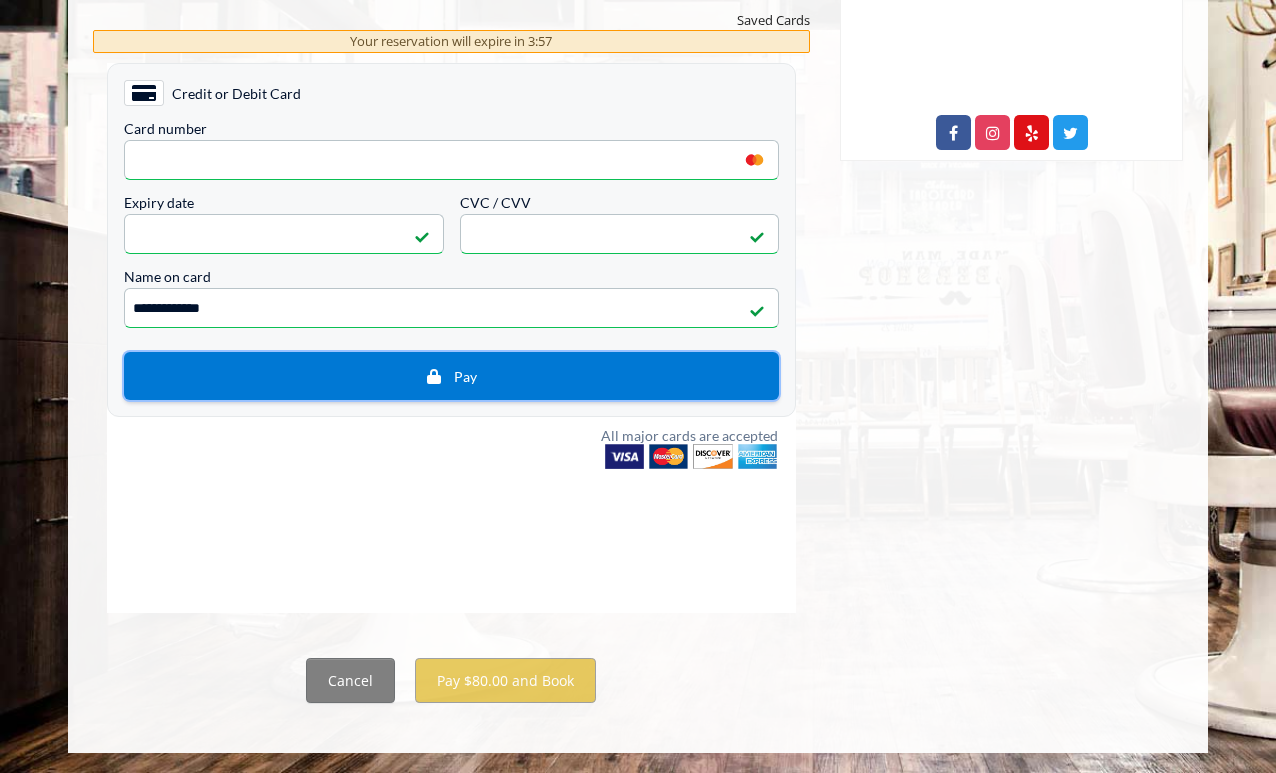 click on "Pay" at bounding box center (451, 376) 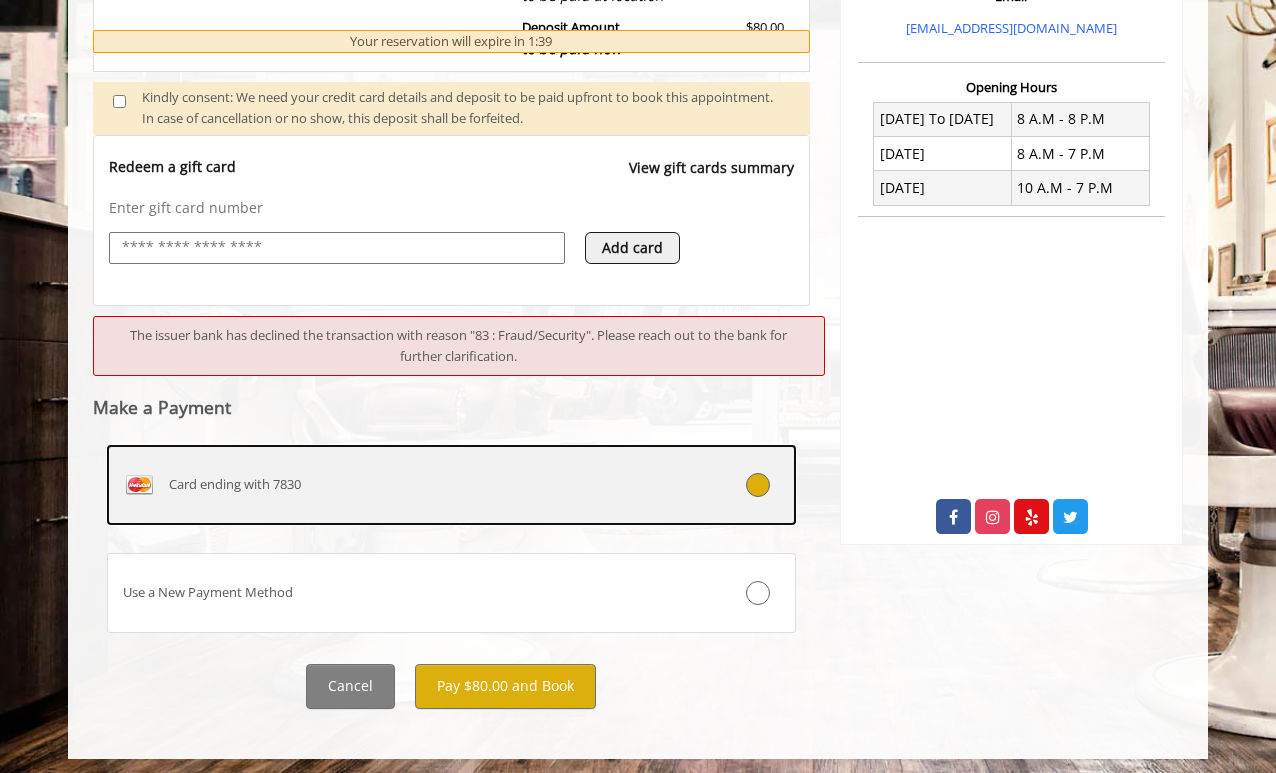 scroll, scrollTop: 700, scrollLeft: 0, axis: vertical 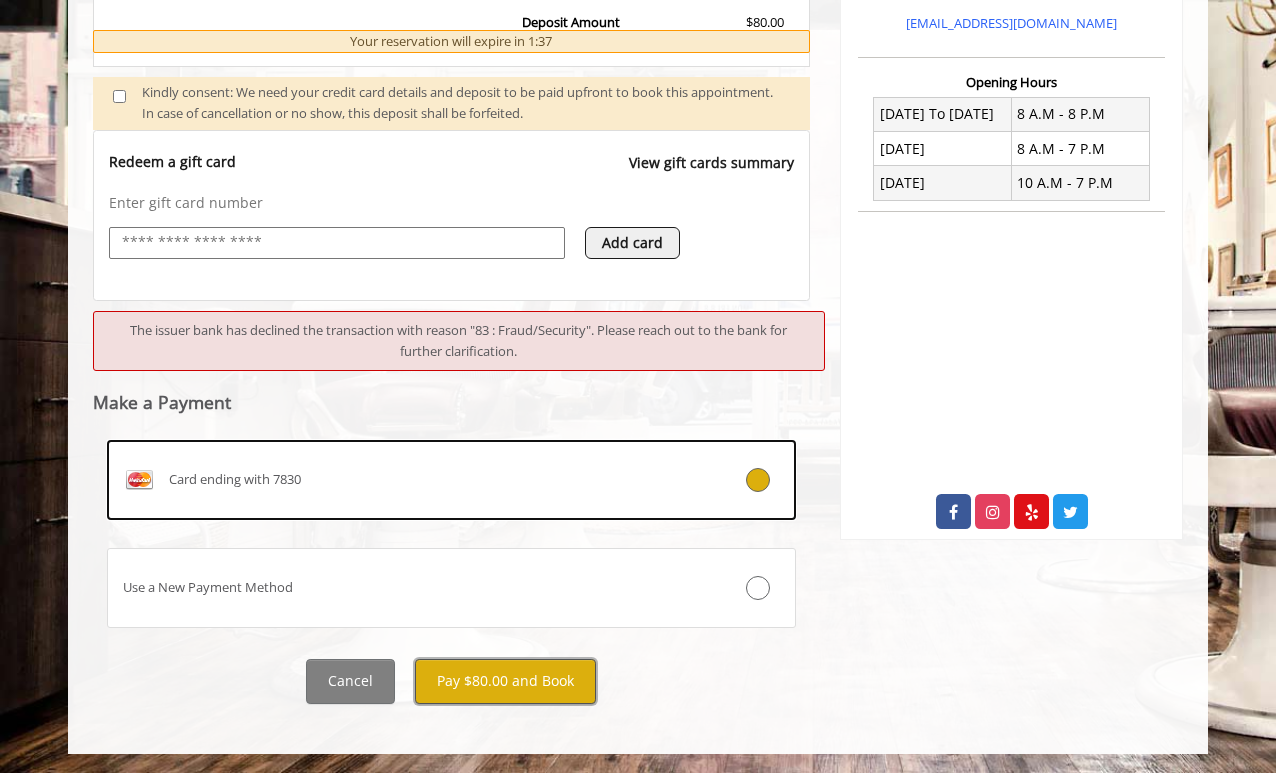 click on "Pay $80.00 and Book" at bounding box center [505, 681] 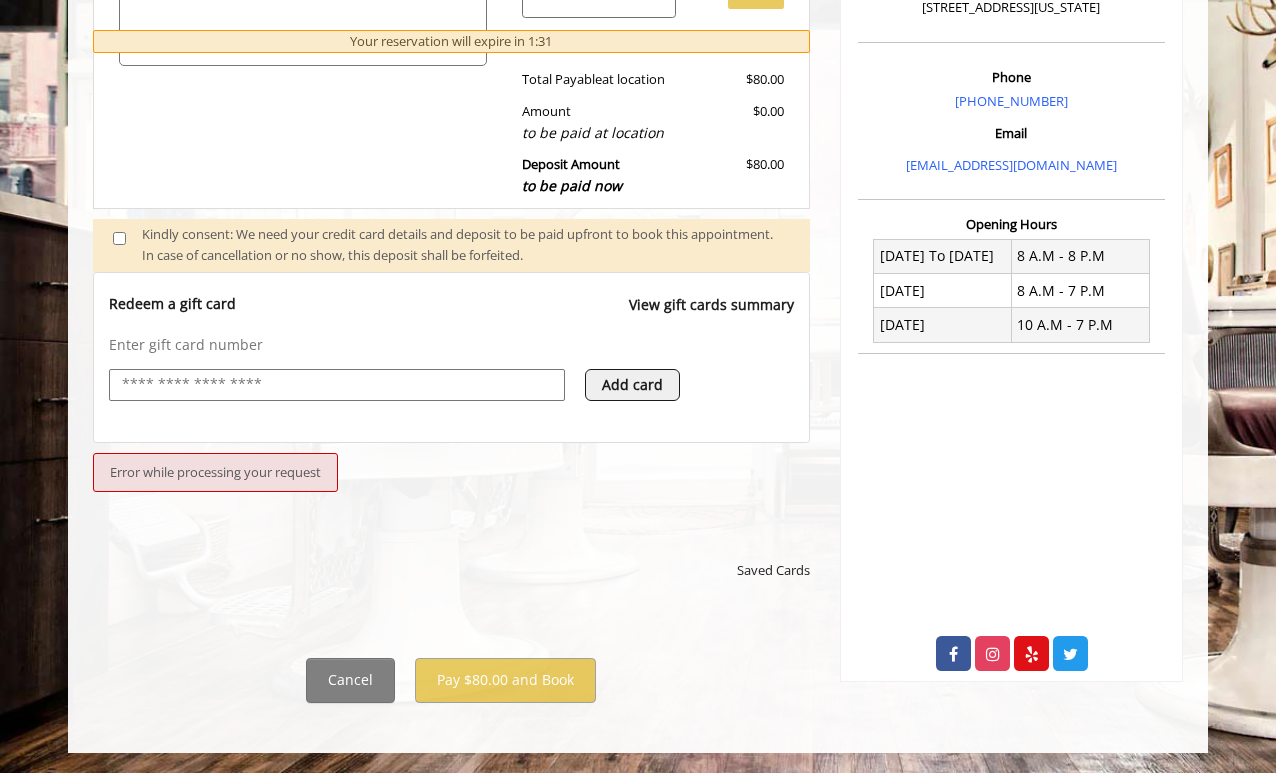 scroll, scrollTop: 558, scrollLeft: 0, axis: vertical 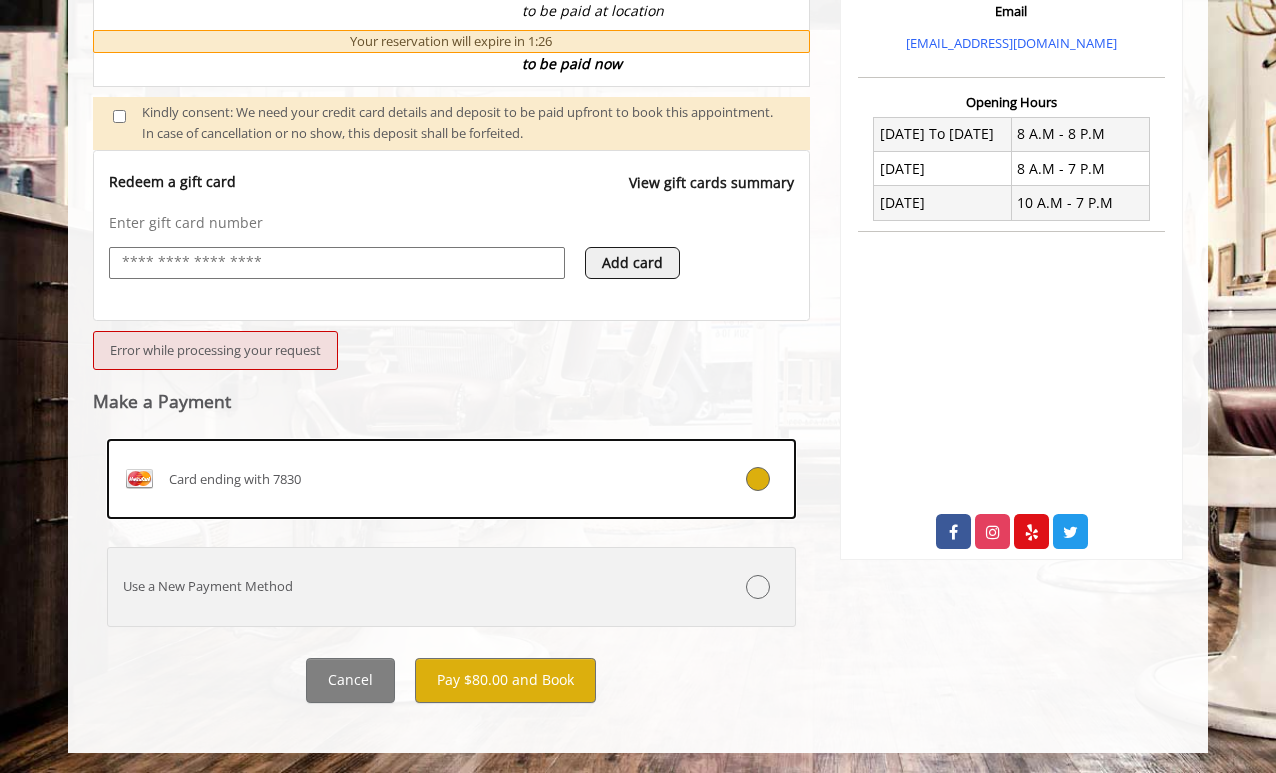 click on "Use a New Payment Method" at bounding box center [451, 587] 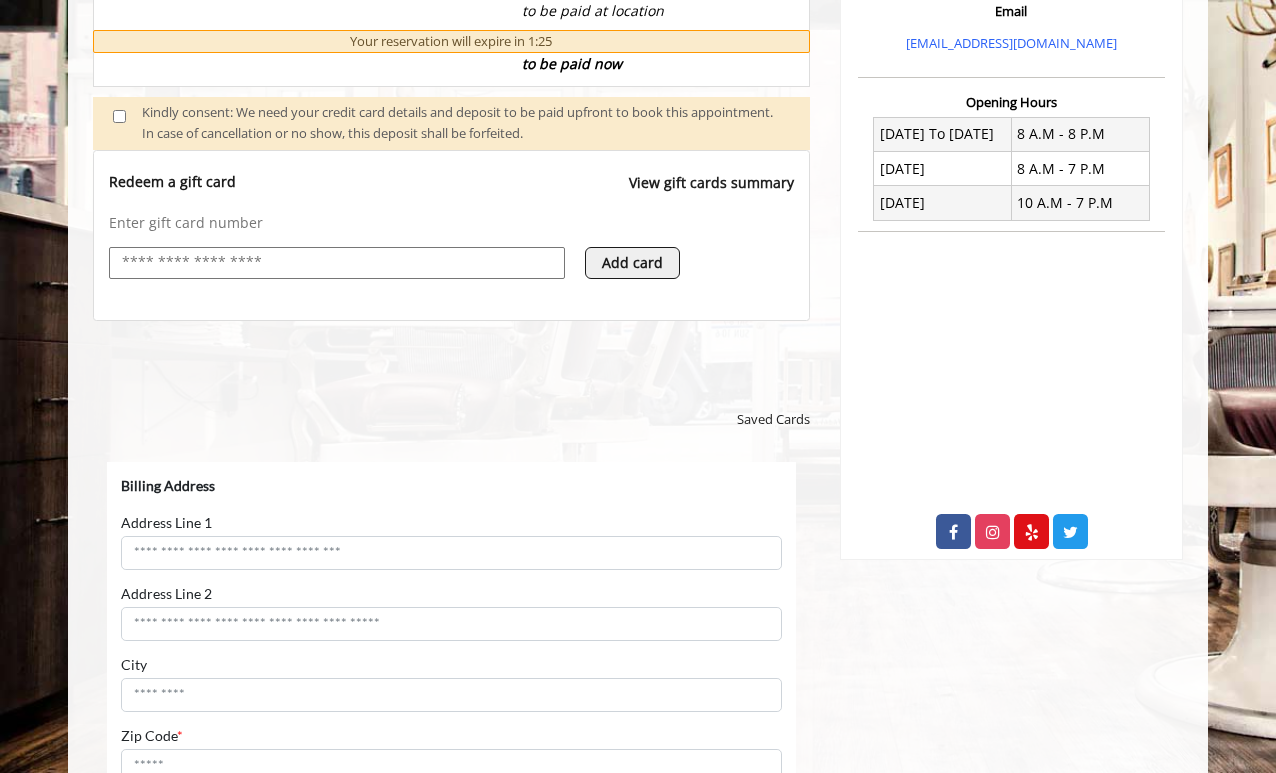 scroll, scrollTop: 0, scrollLeft: 0, axis: both 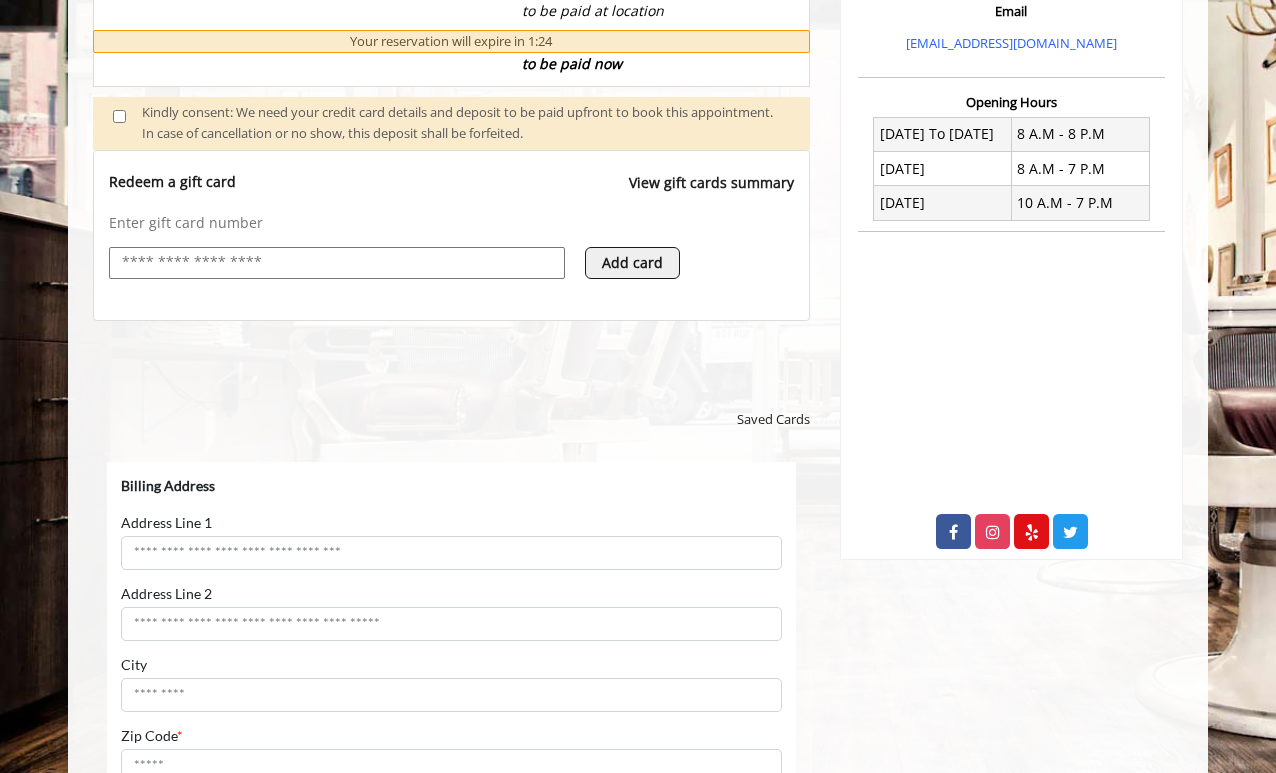 select on "***" 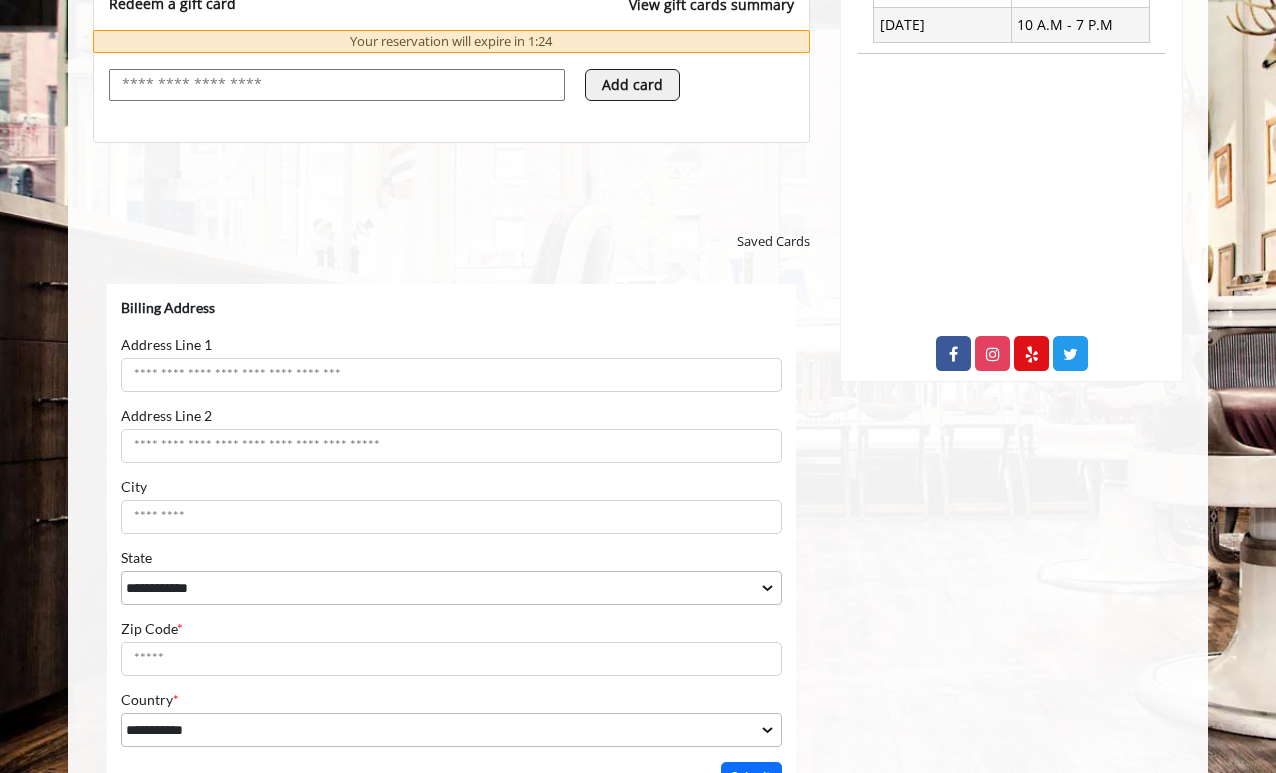 scroll, scrollTop: 887, scrollLeft: 0, axis: vertical 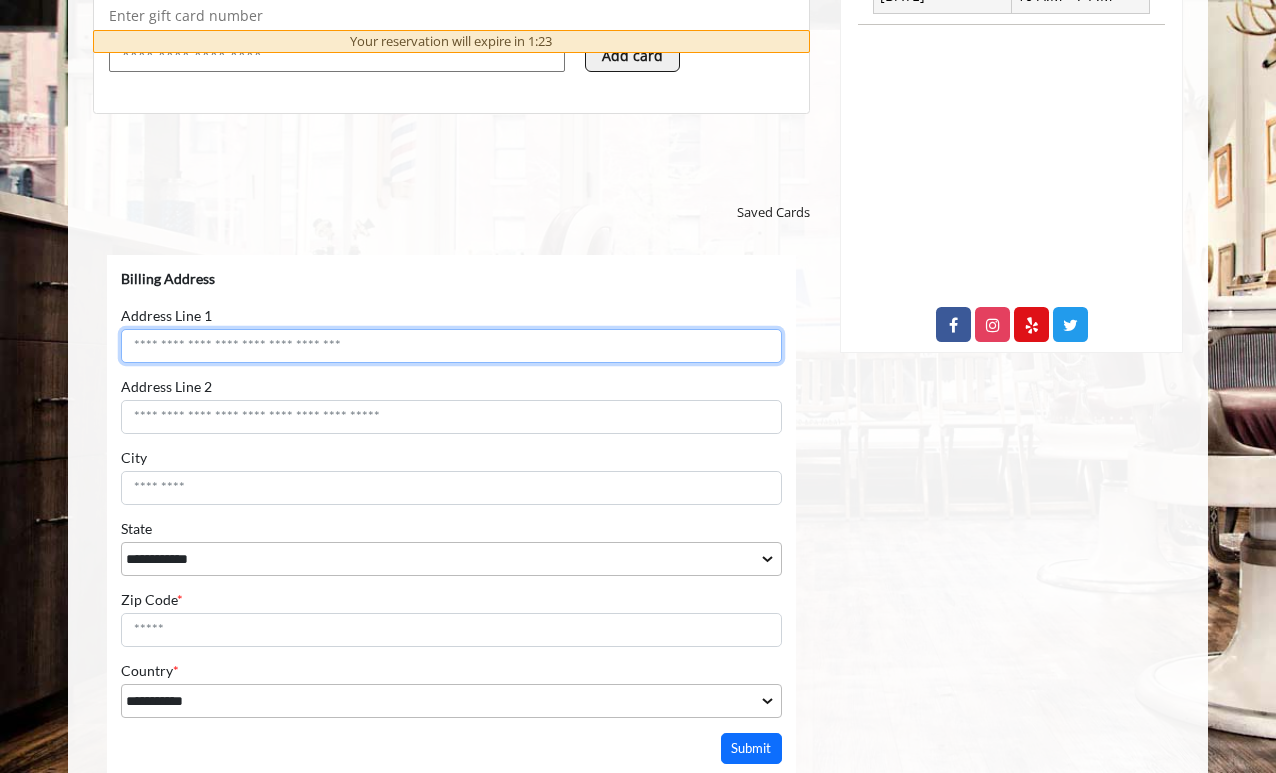 click on "Address Line 1" at bounding box center [451, 346] 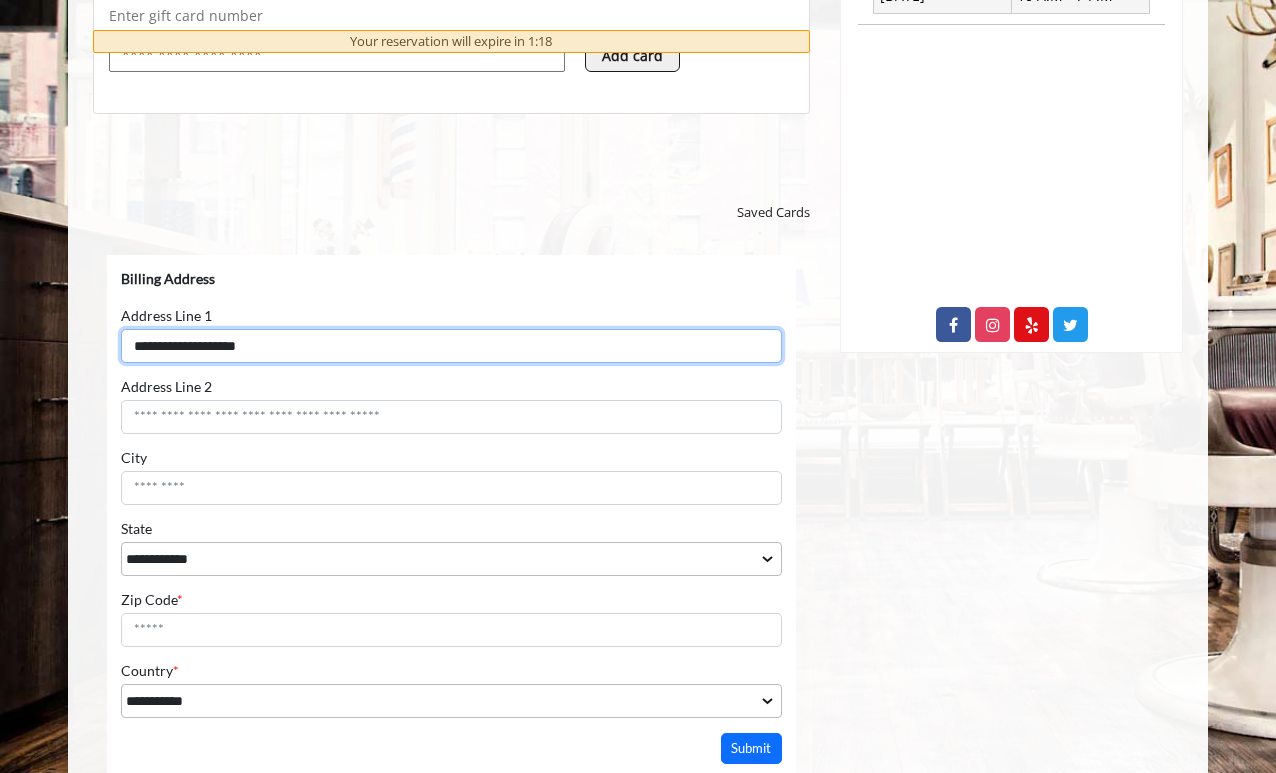 type on "**********" 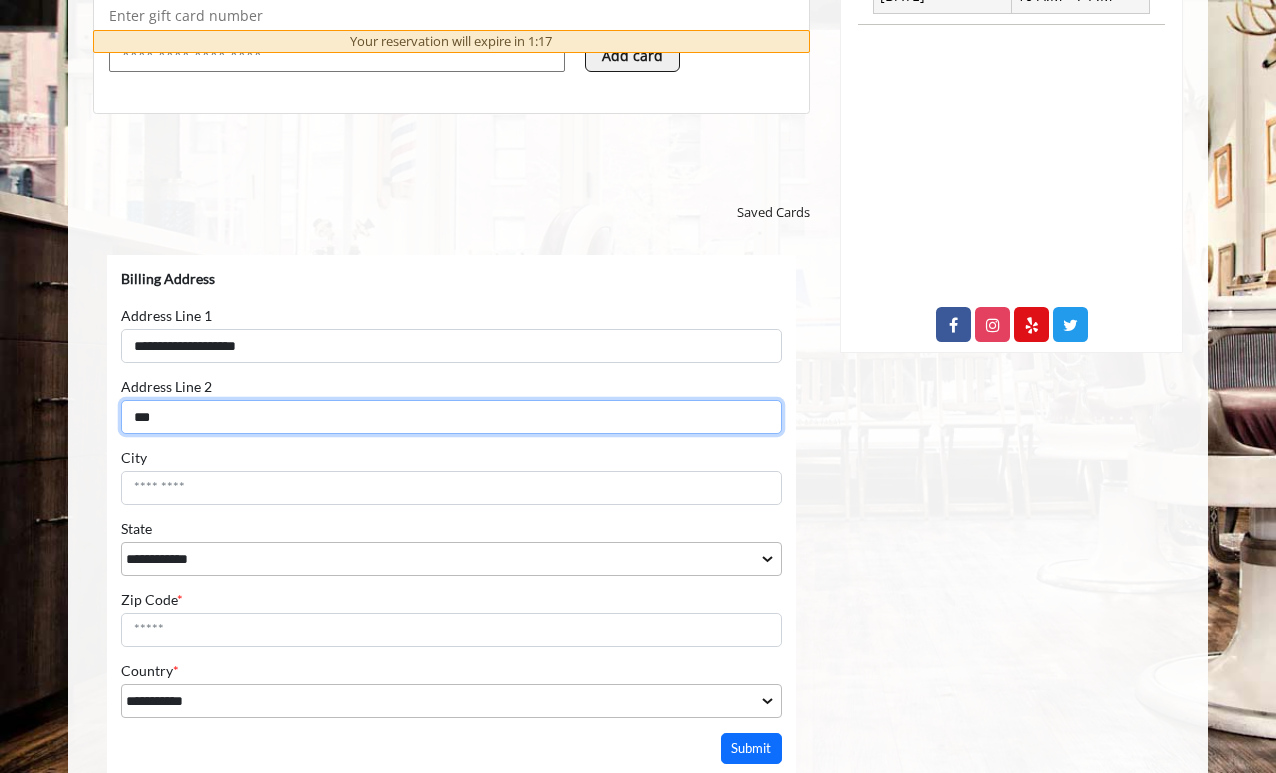 type on "***" 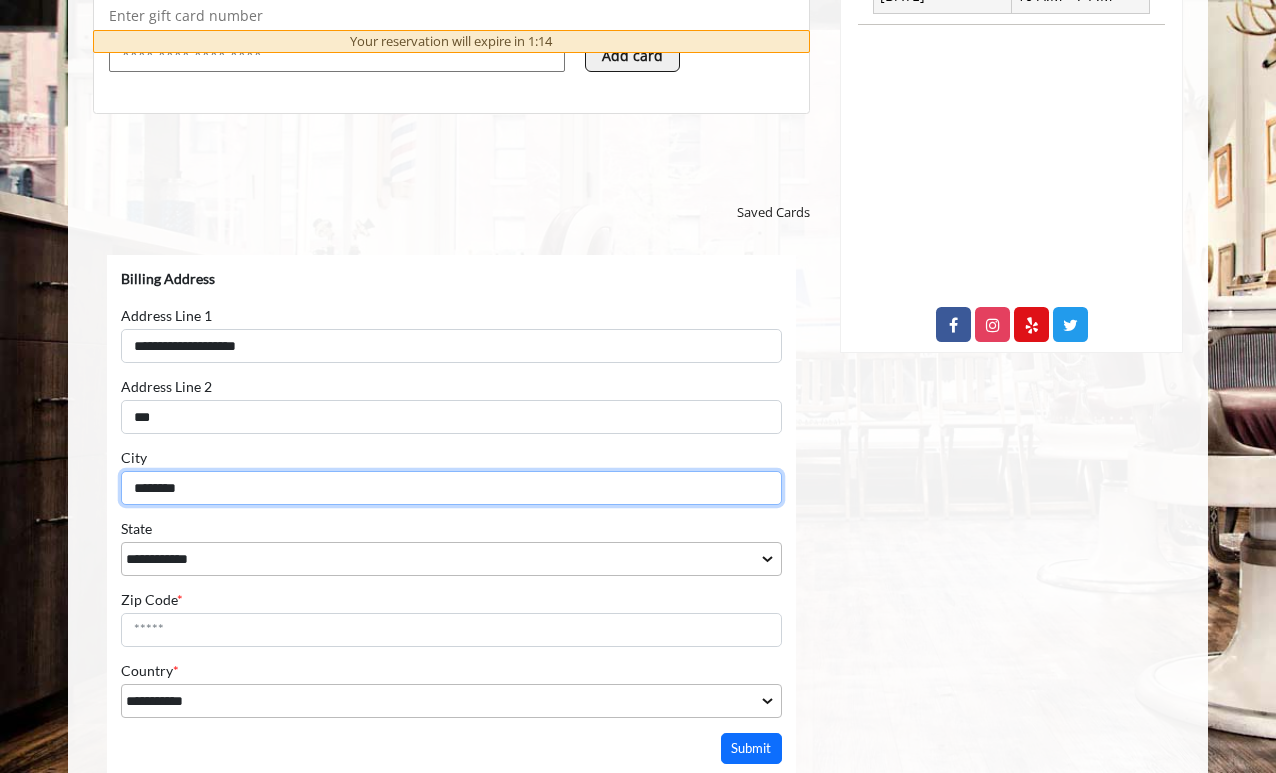 type on "********" 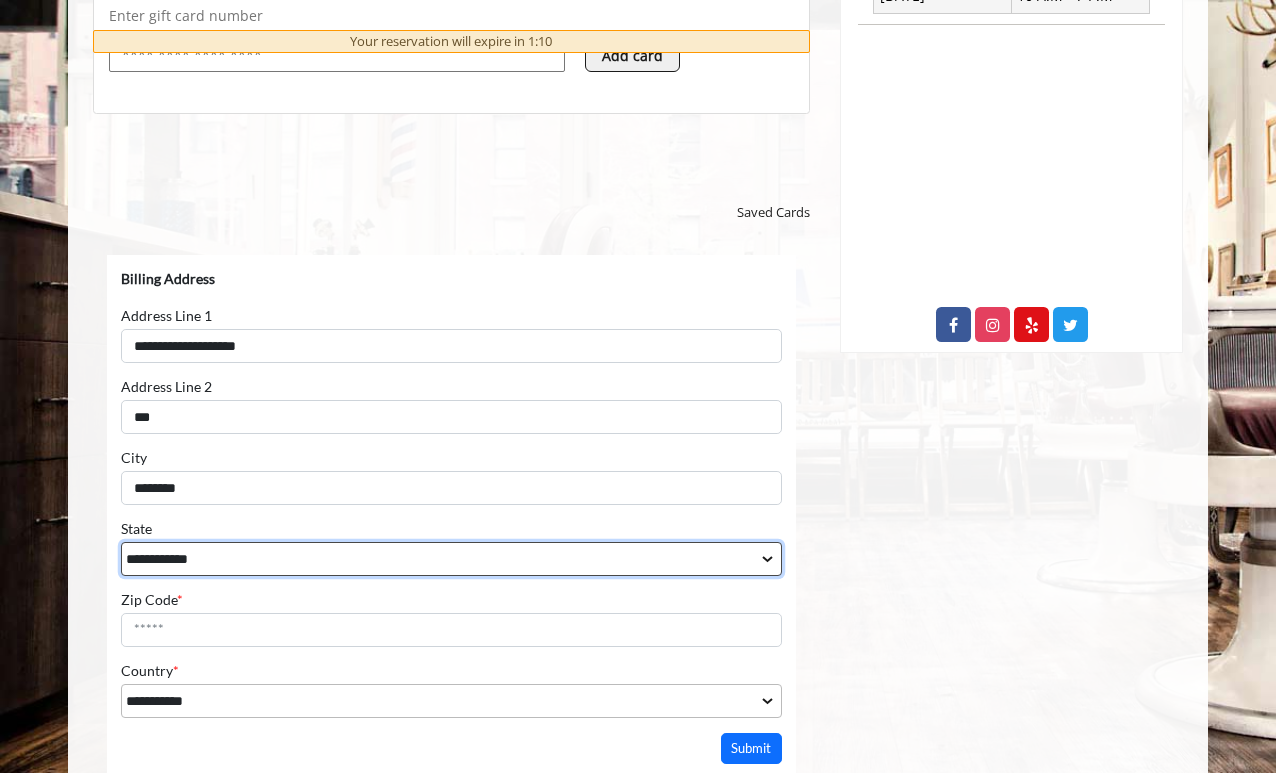 select on "**" 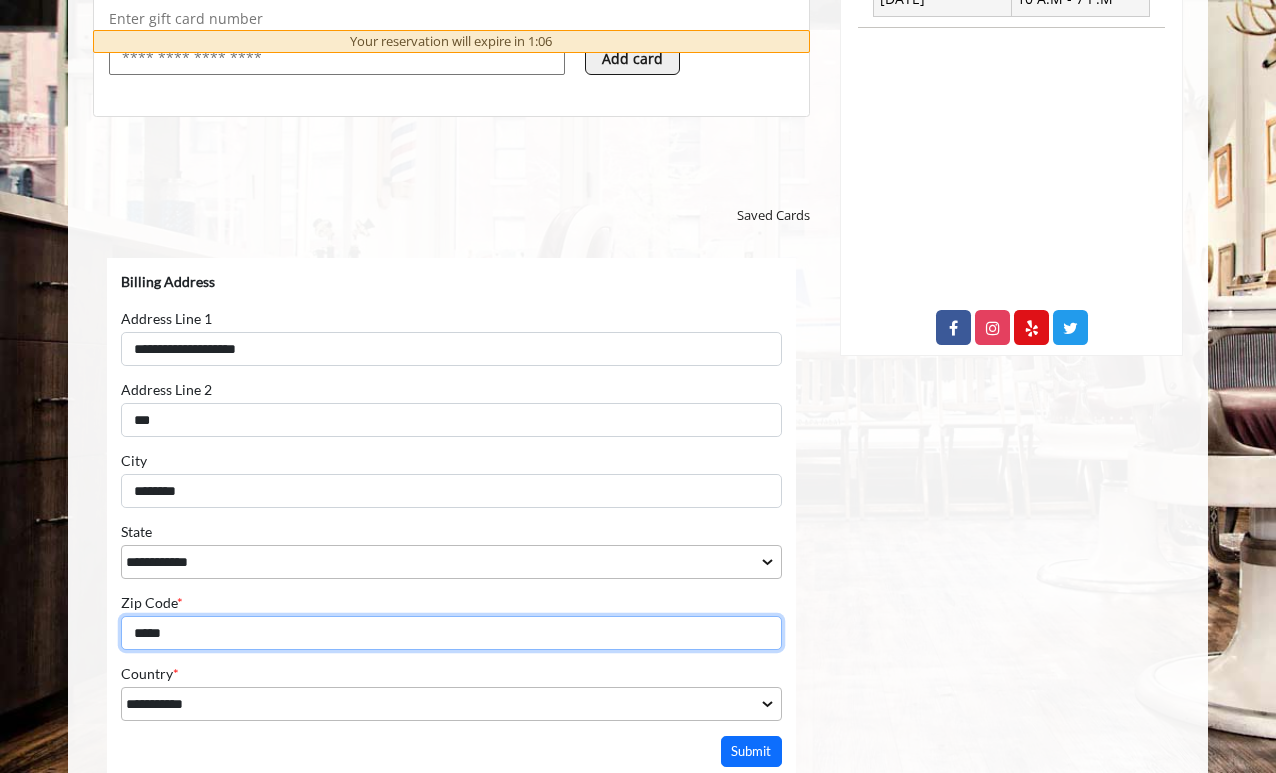 scroll, scrollTop: 883, scrollLeft: 0, axis: vertical 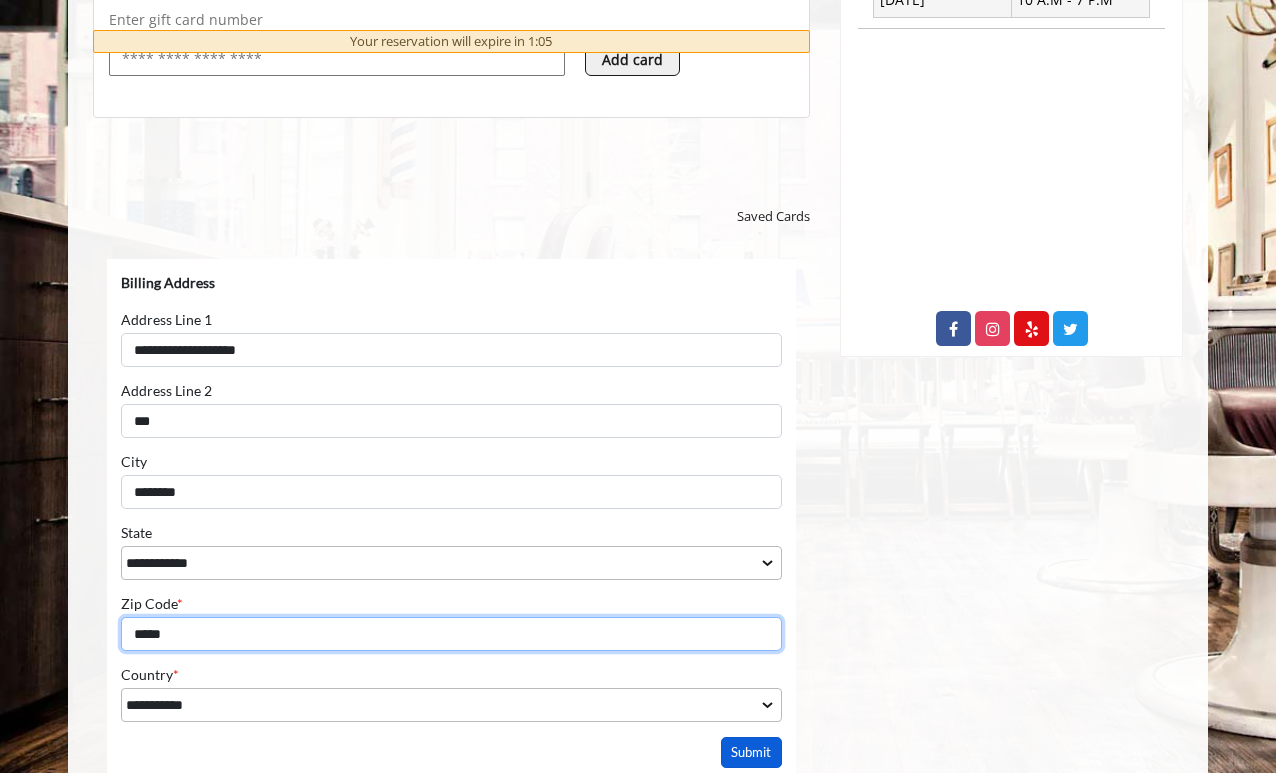 type on "*****" 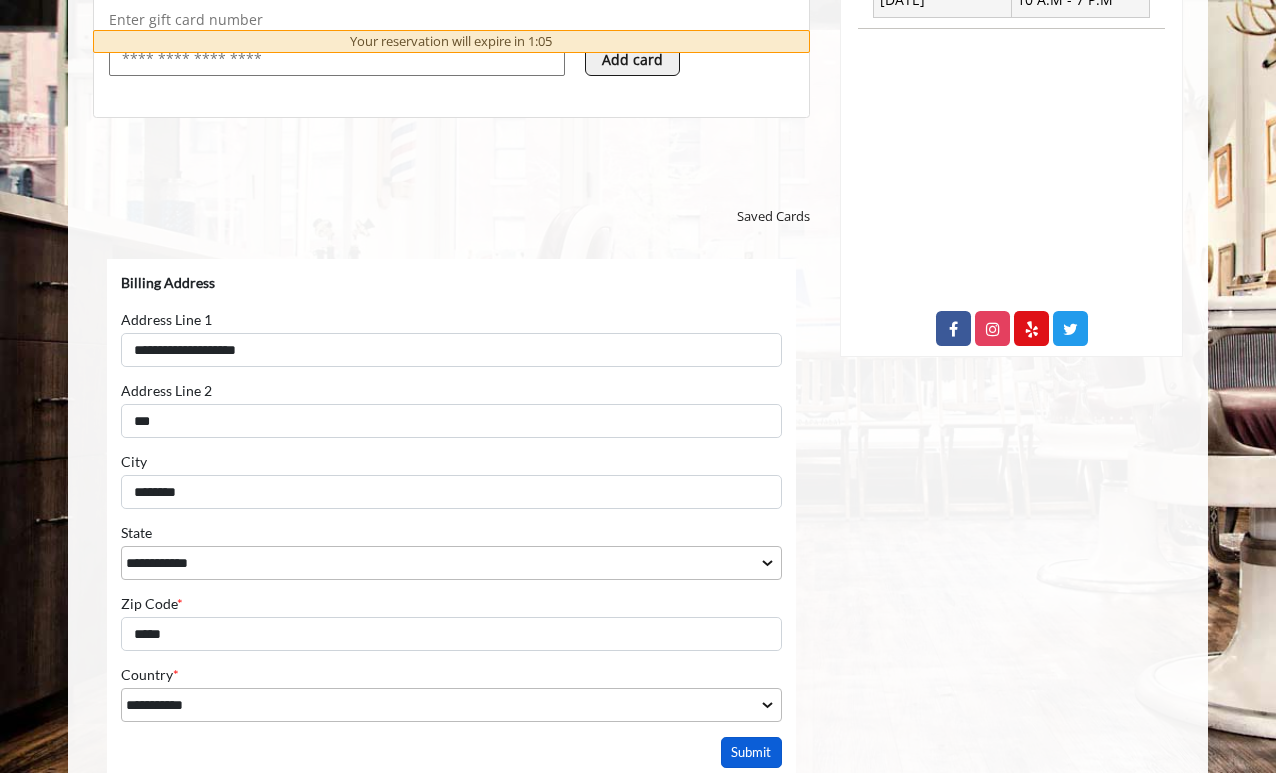 click on "Submit" at bounding box center [752, 752] 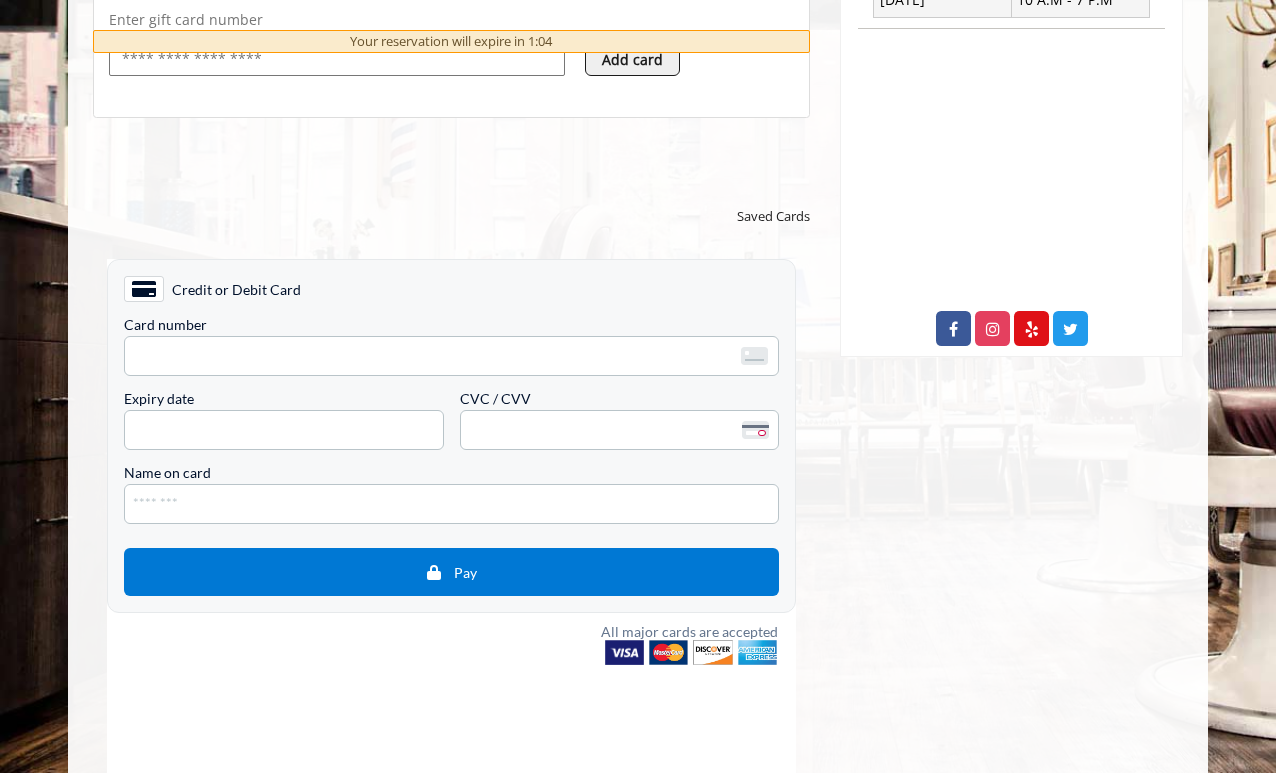 click on "Card number" at bounding box center (451, 327) 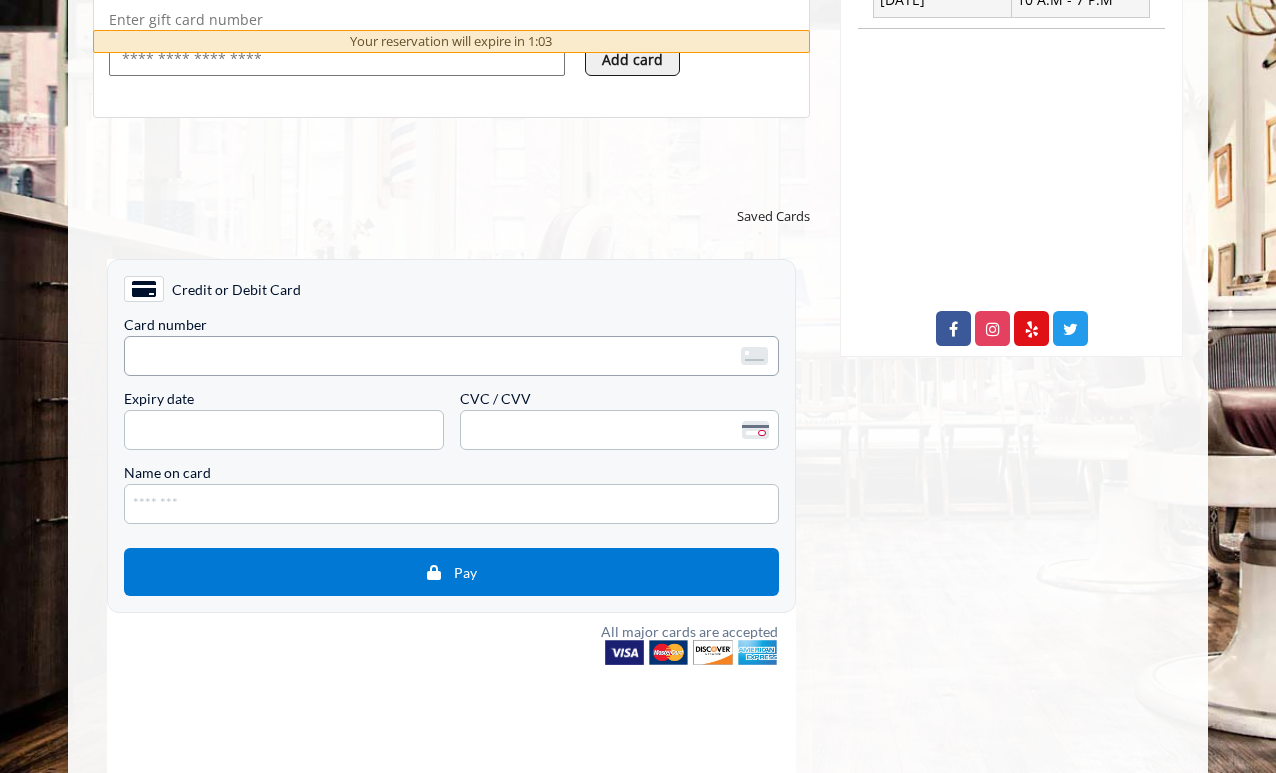 click on "<p>Your browser does not support iframes.</p>" at bounding box center (451, 356) 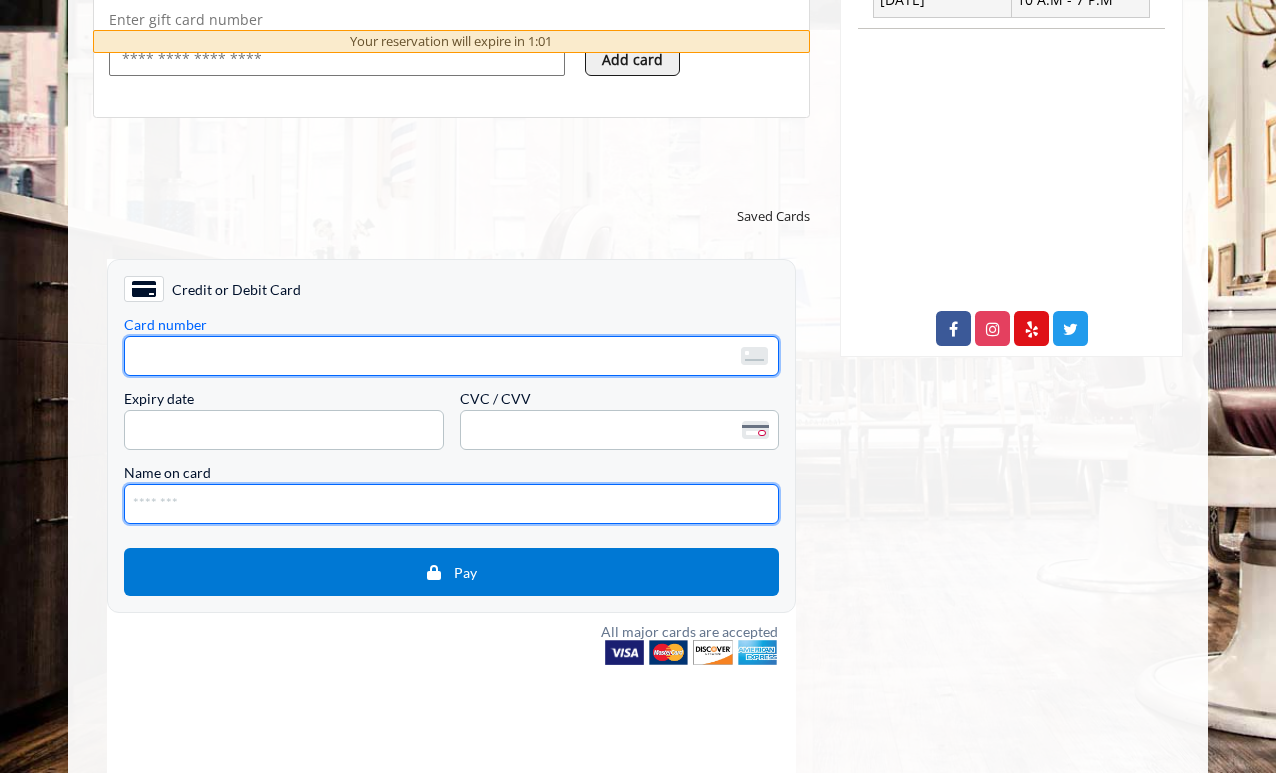 type on "**********" 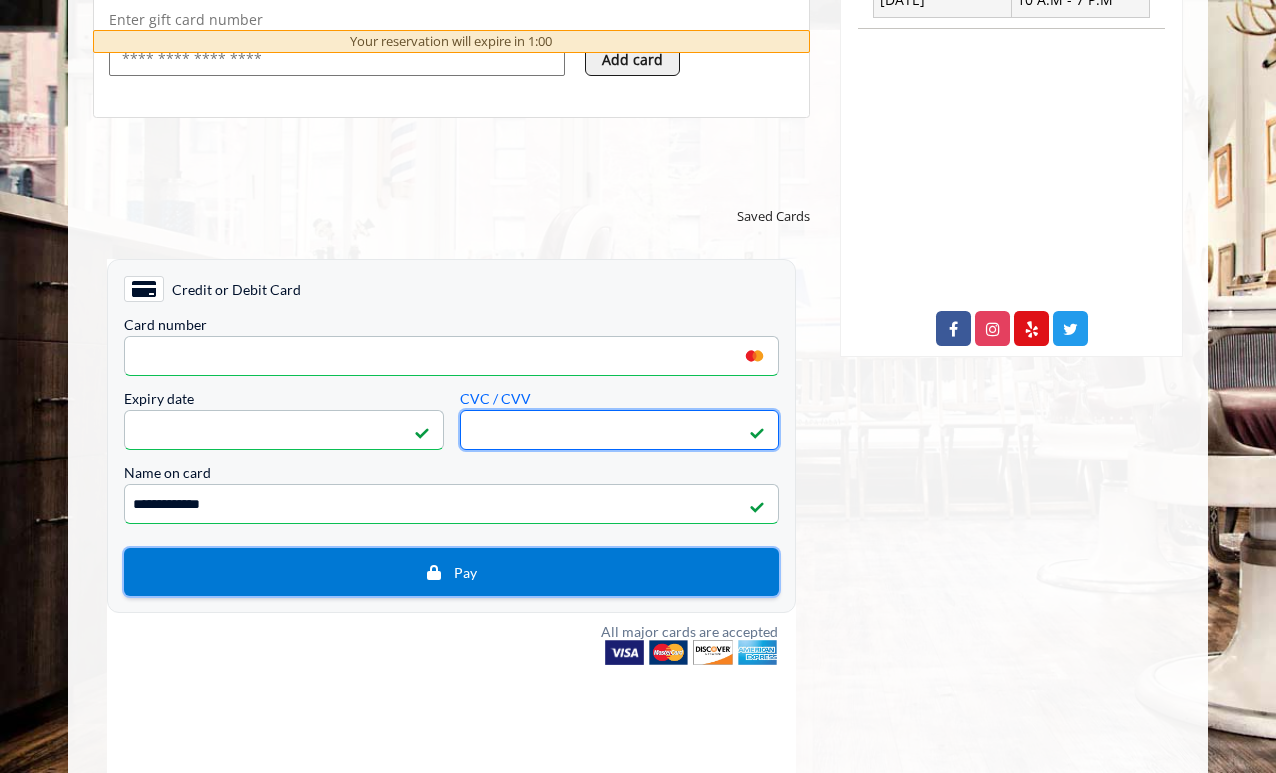 click on "Pay" at bounding box center [451, 572] 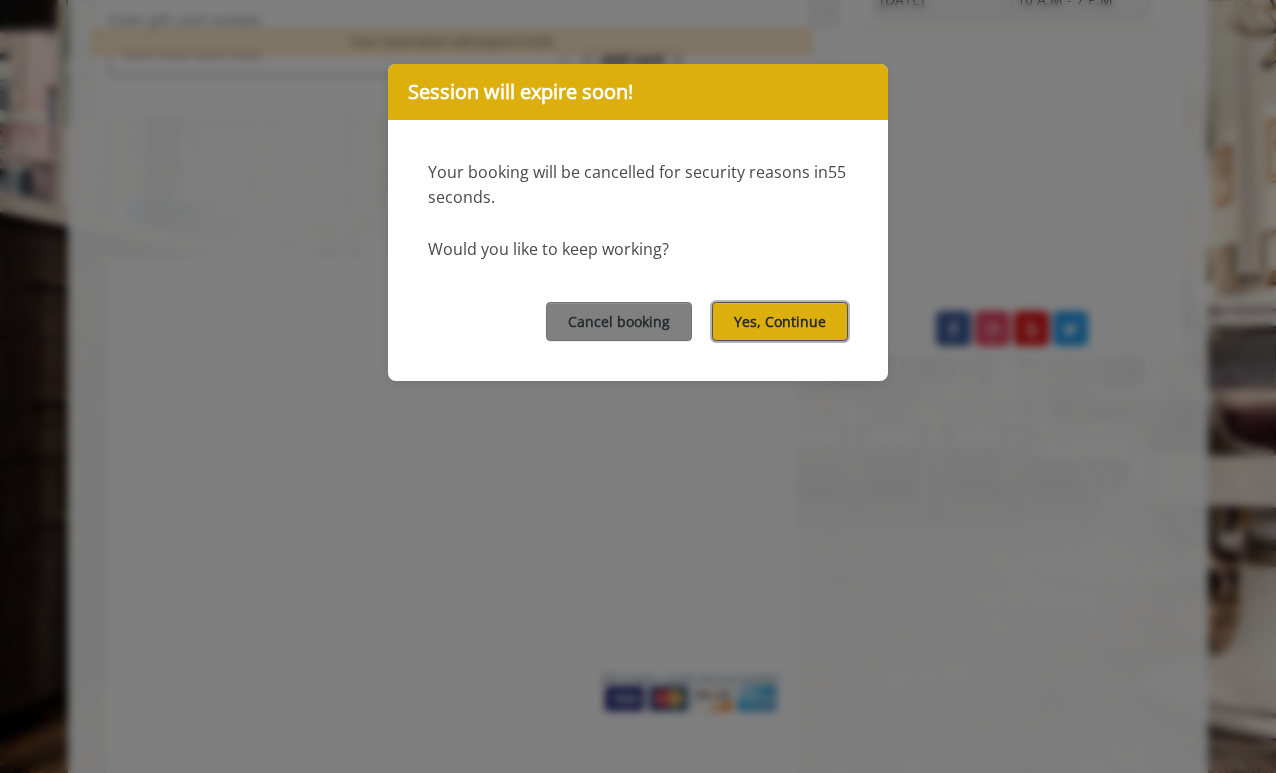 click on "Yes, Continue" at bounding box center [780, 321] 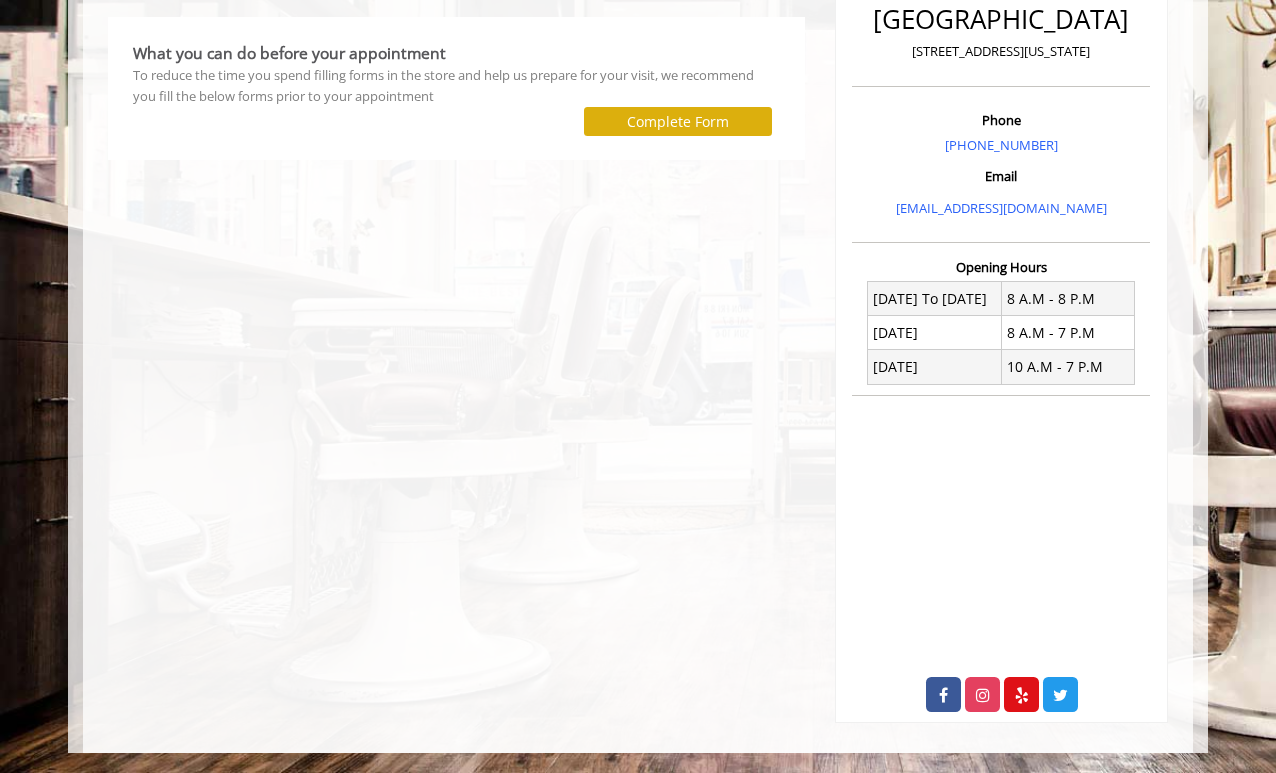 scroll, scrollTop: 0, scrollLeft: 0, axis: both 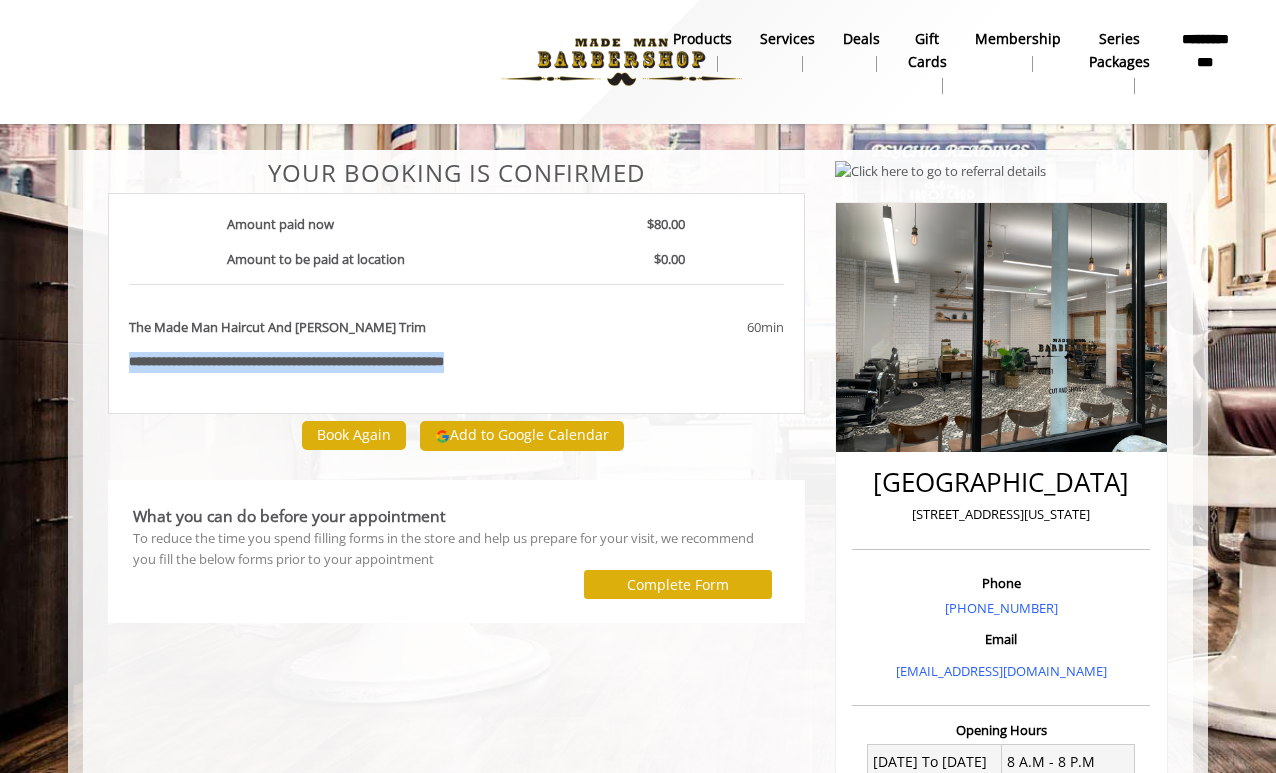 drag, startPoint x: 532, startPoint y: 366, endPoint x: 124, endPoint y: 364, distance: 408.0049 